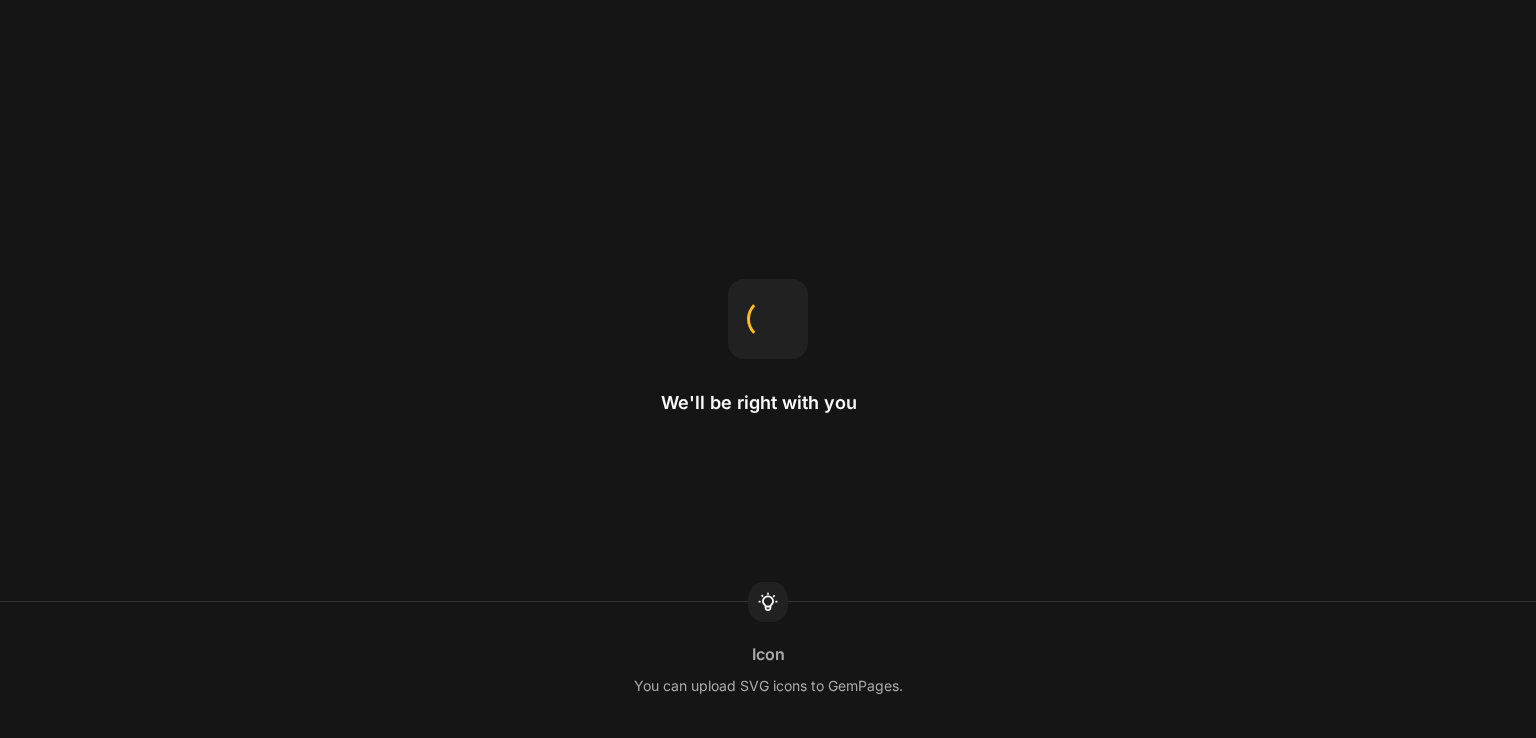 scroll, scrollTop: 0, scrollLeft: 0, axis: both 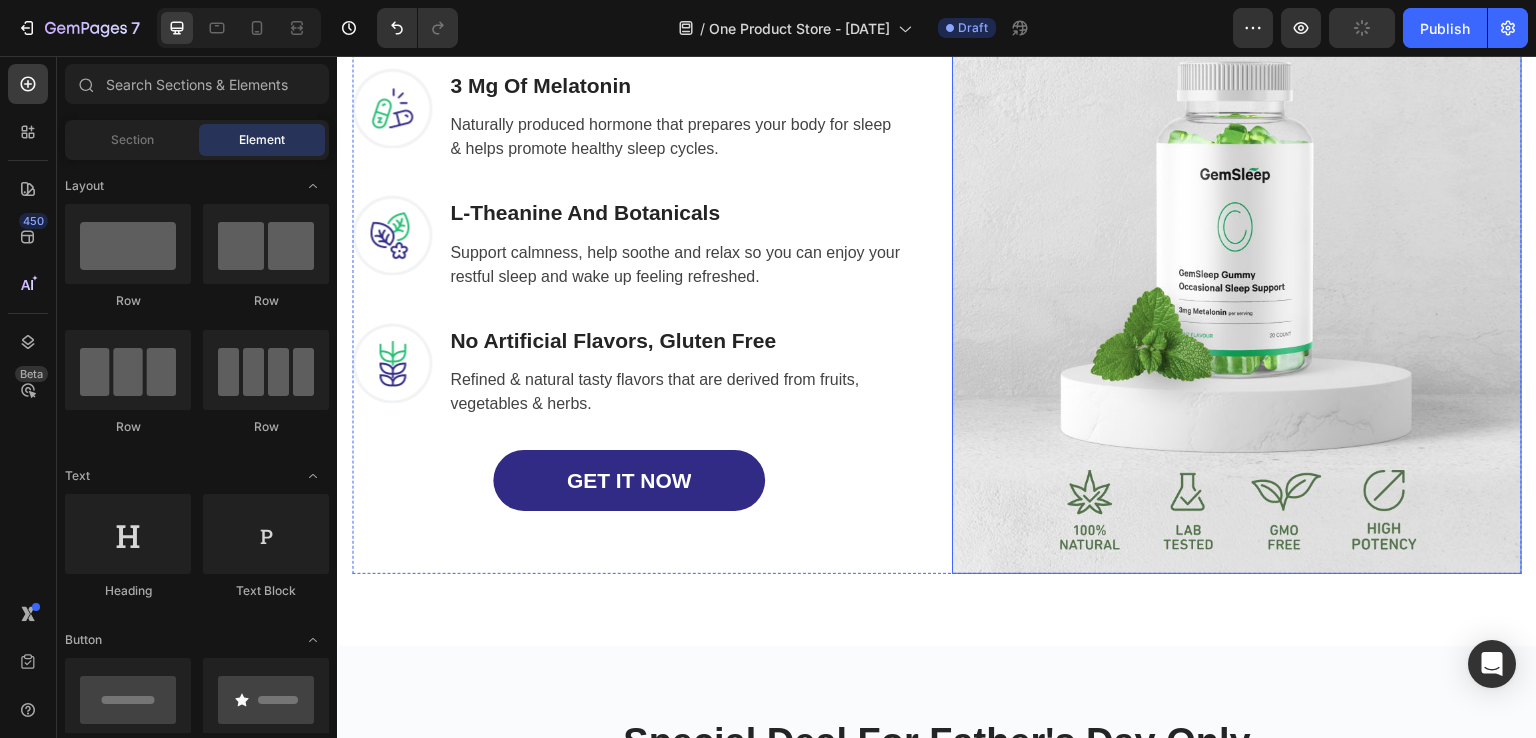 click at bounding box center [1237, 289] 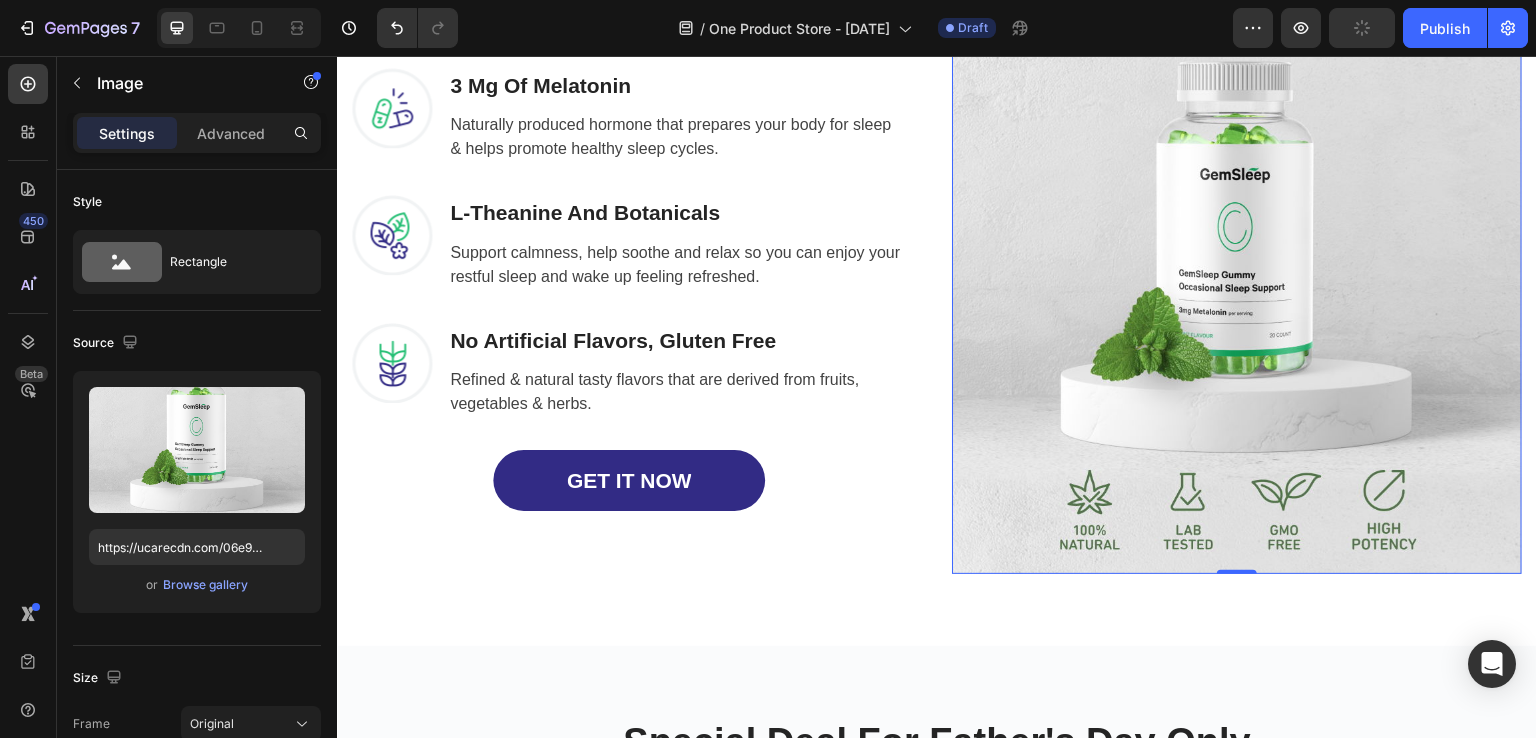 scroll, scrollTop: 186, scrollLeft: 0, axis: vertical 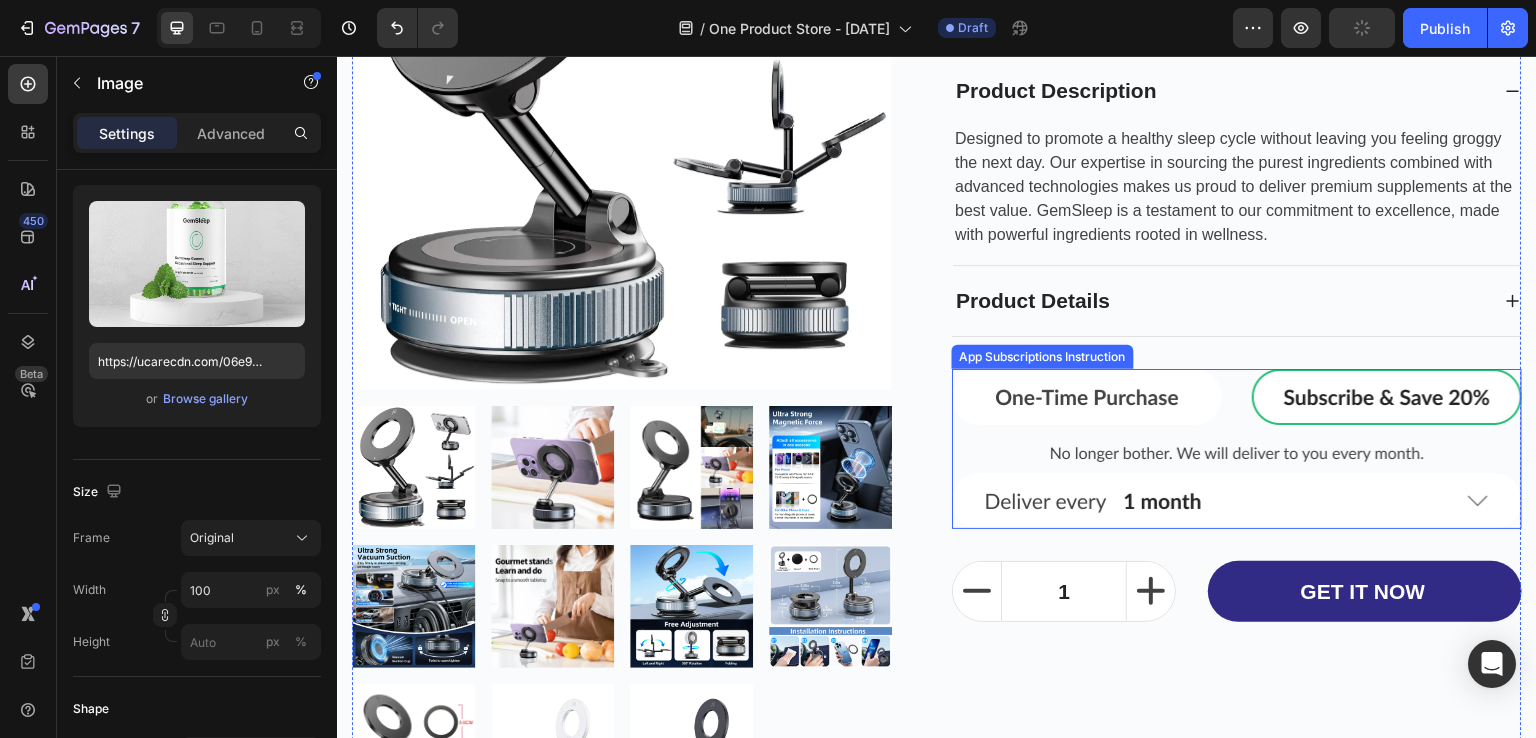 click at bounding box center [1237, 449] 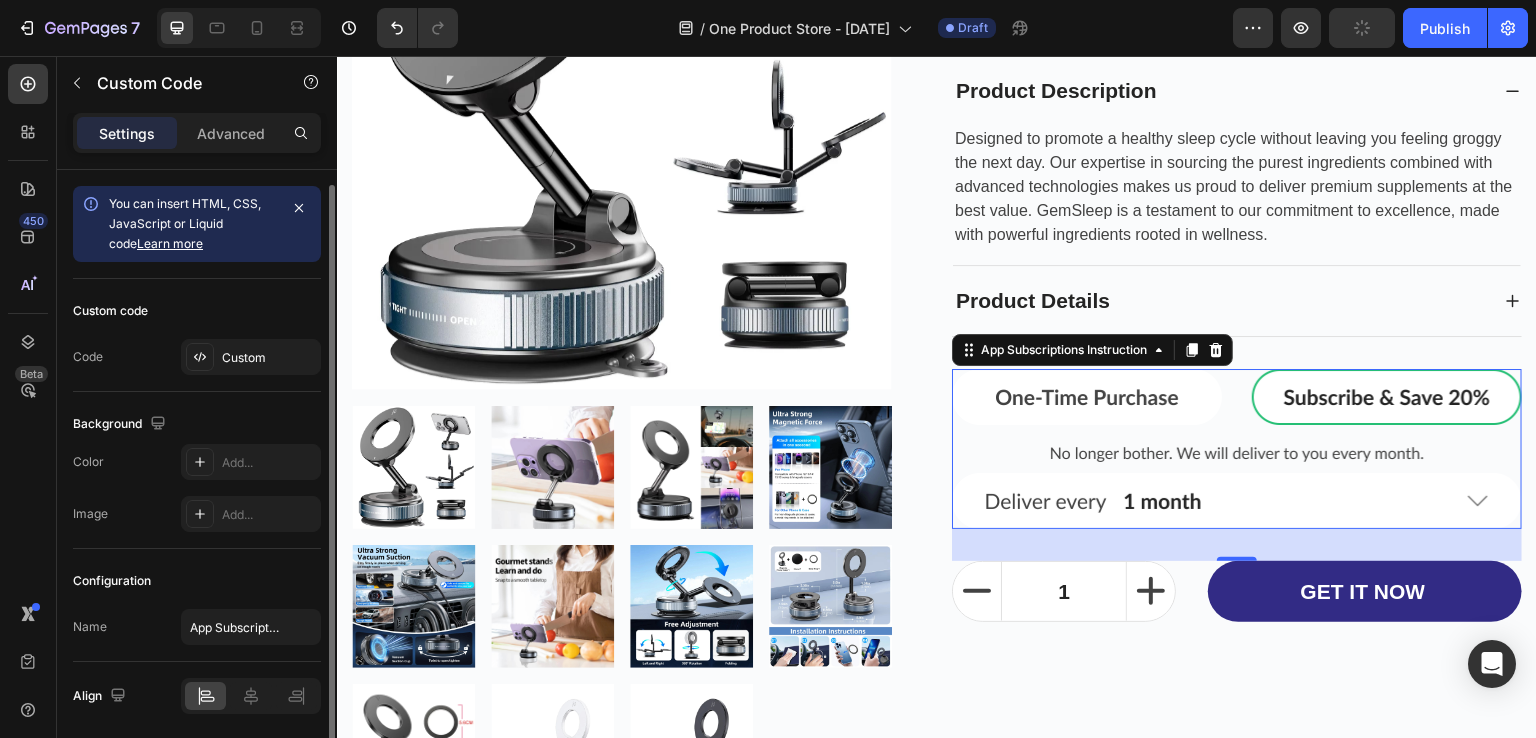 scroll, scrollTop: 71, scrollLeft: 0, axis: vertical 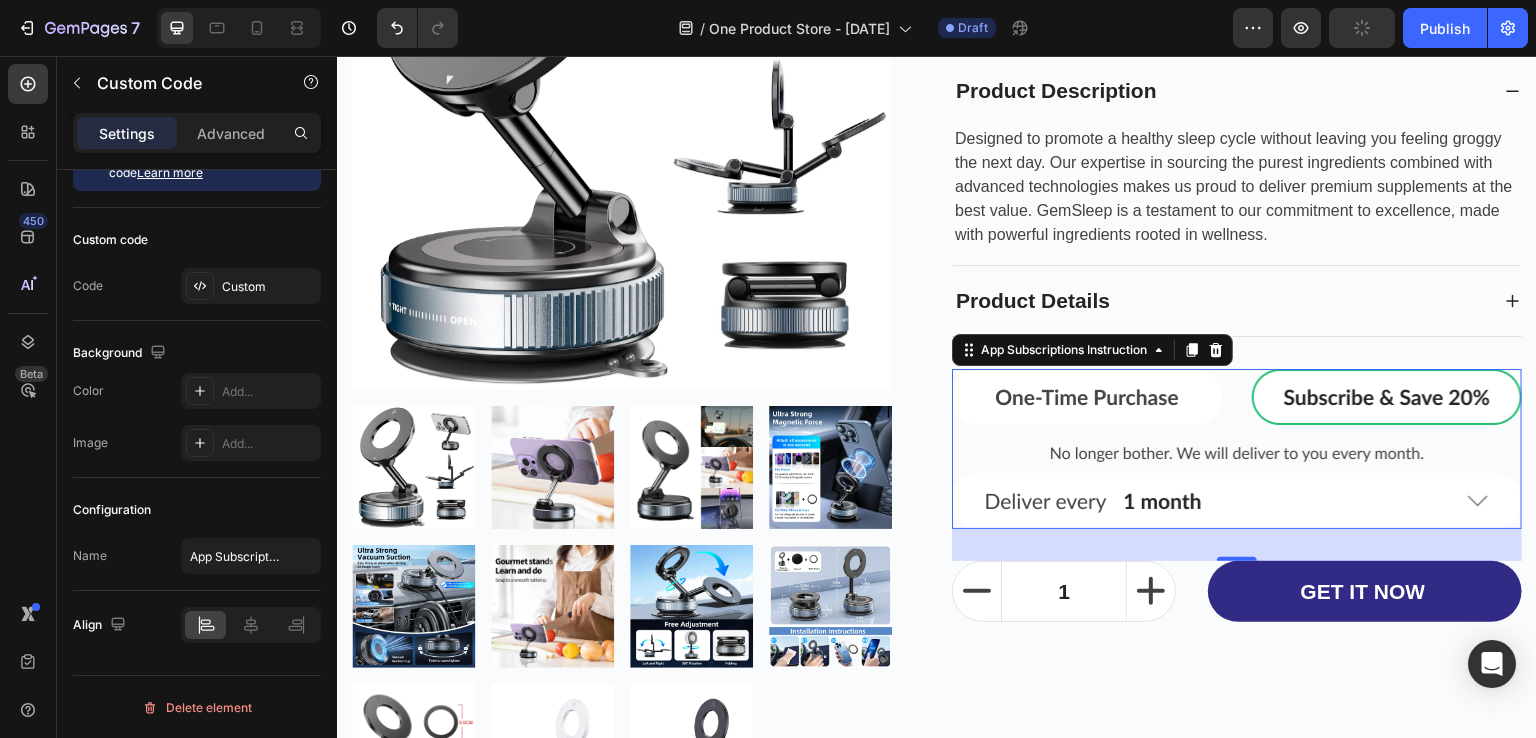 click 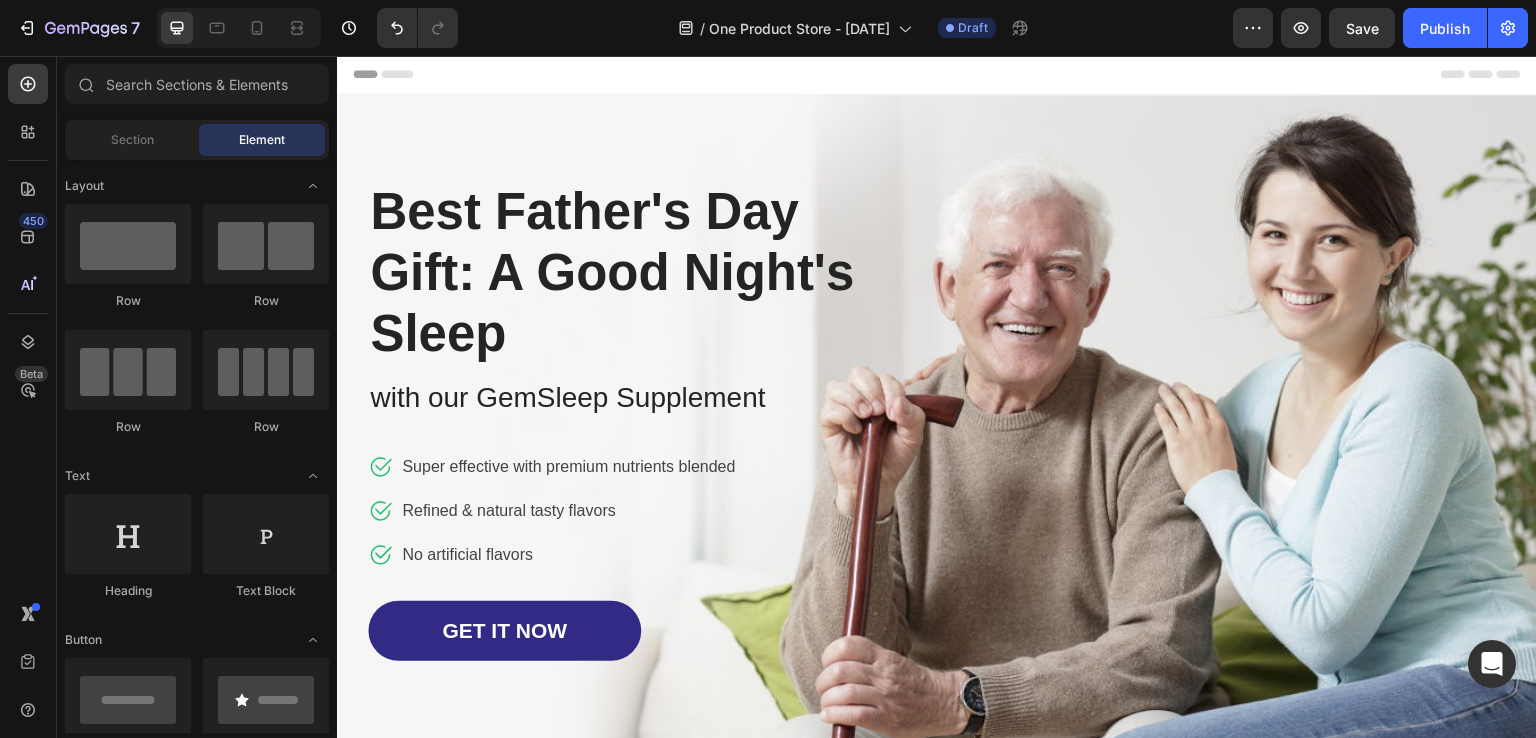 scroll, scrollTop: 0, scrollLeft: 0, axis: both 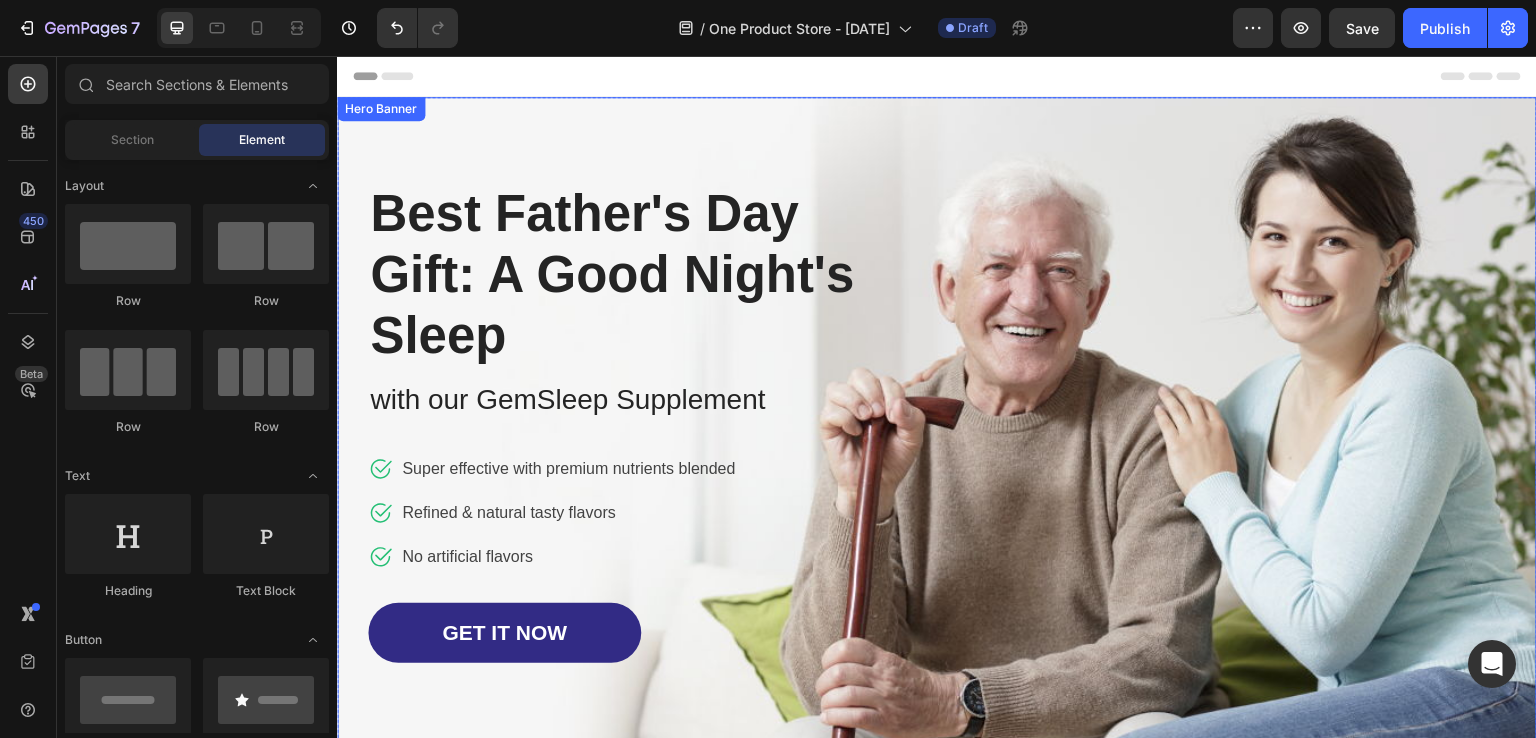 click on "Image Row Best Father's Day Gift: A Good Night's Sleep Heading with our GemSleep Supplement Text block       Icon Super effective with premium nutrients blended Text block       Icon Refined & natural tasty flavors Text block       Icon No artificial flavors Text block Icon List GET IT NOW Button Row Image" at bounding box center [937, 437] 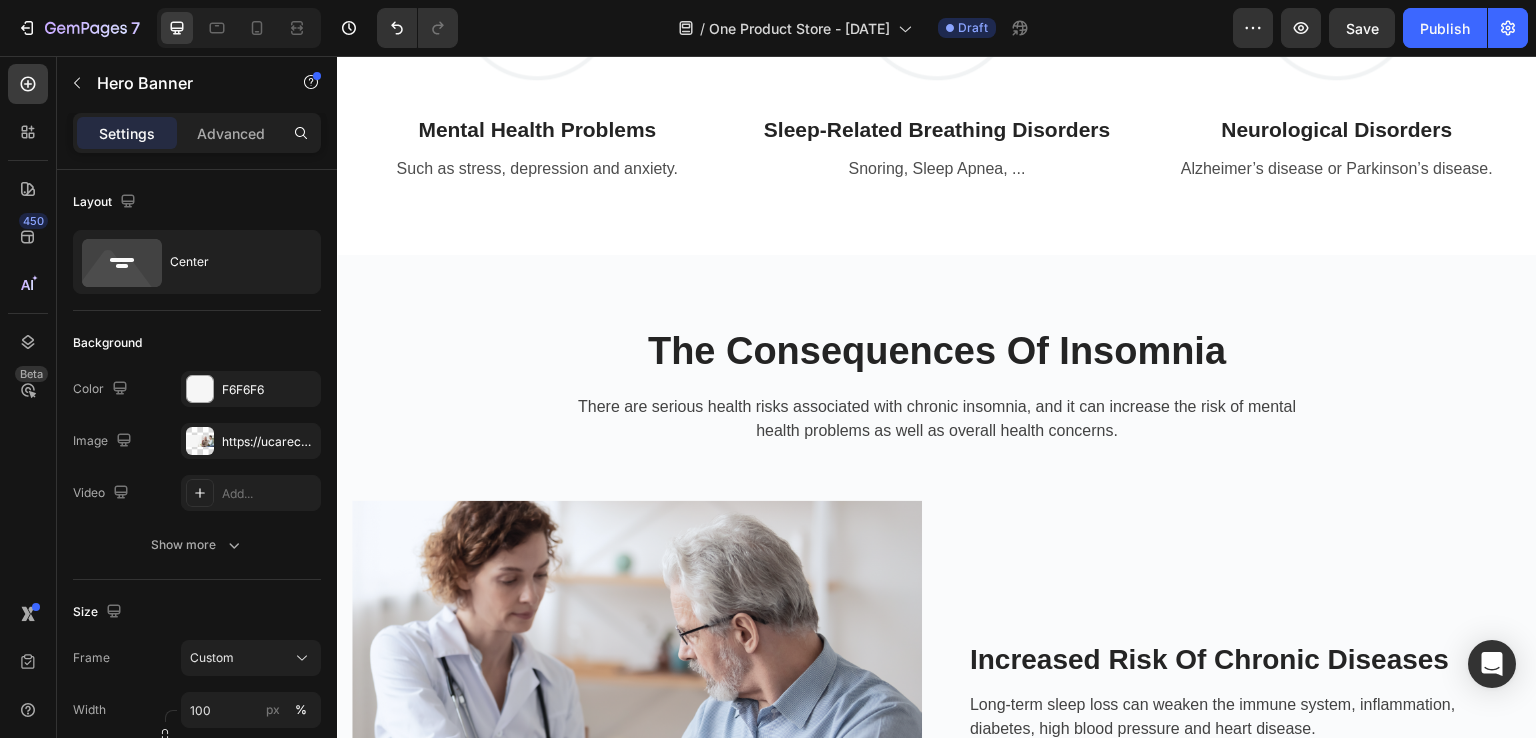 scroll, scrollTop: 1579, scrollLeft: 0, axis: vertical 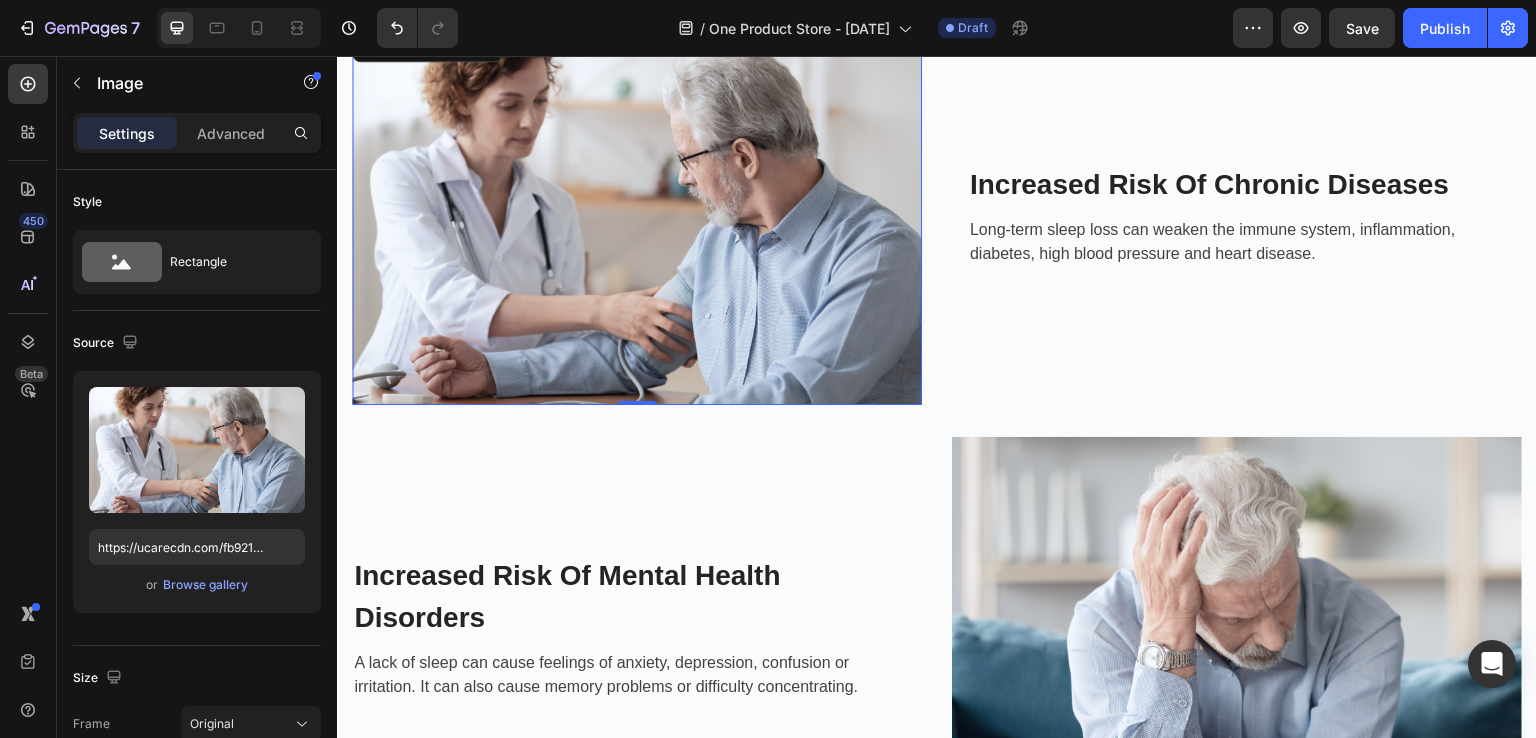 click on "Advanced" at bounding box center [231, 133] 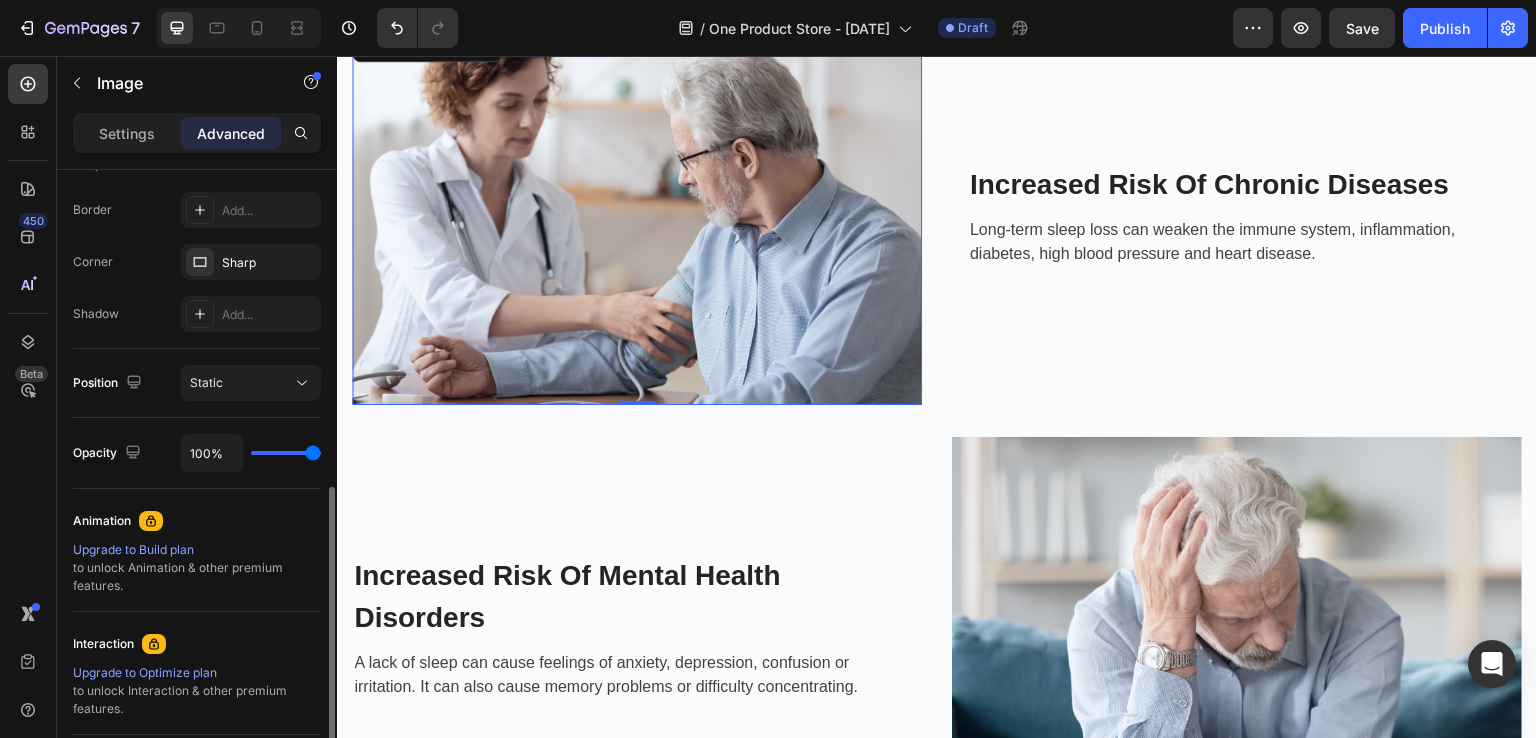 scroll, scrollTop: 599, scrollLeft: 0, axis: vertical 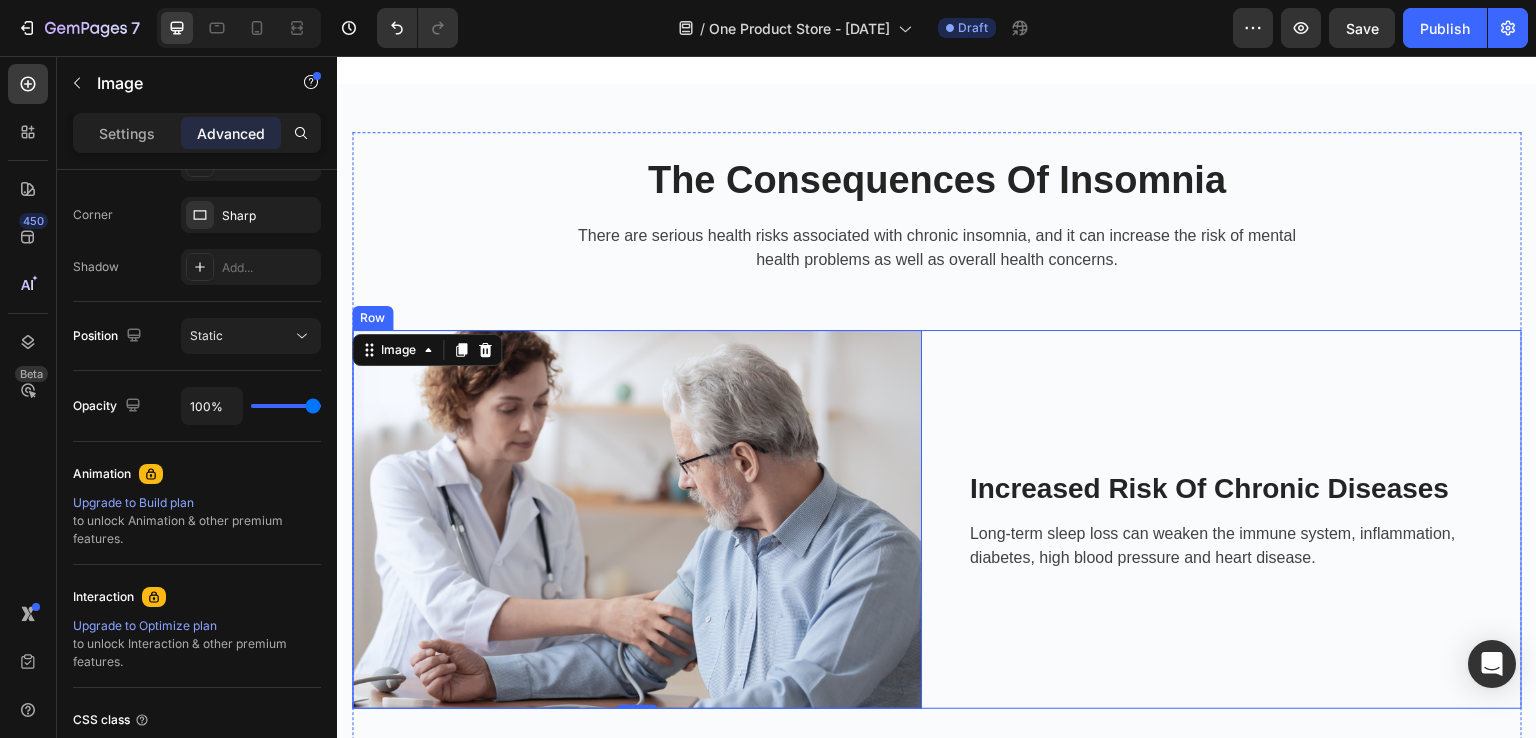 click on "Increased Risk Of Chronic Diseases Heading Long-term sleep loss can weaken the immune system, inflammation, diabetes, high blood pressure and heart disease. Text block Row" at bounding box center [1237, 519] 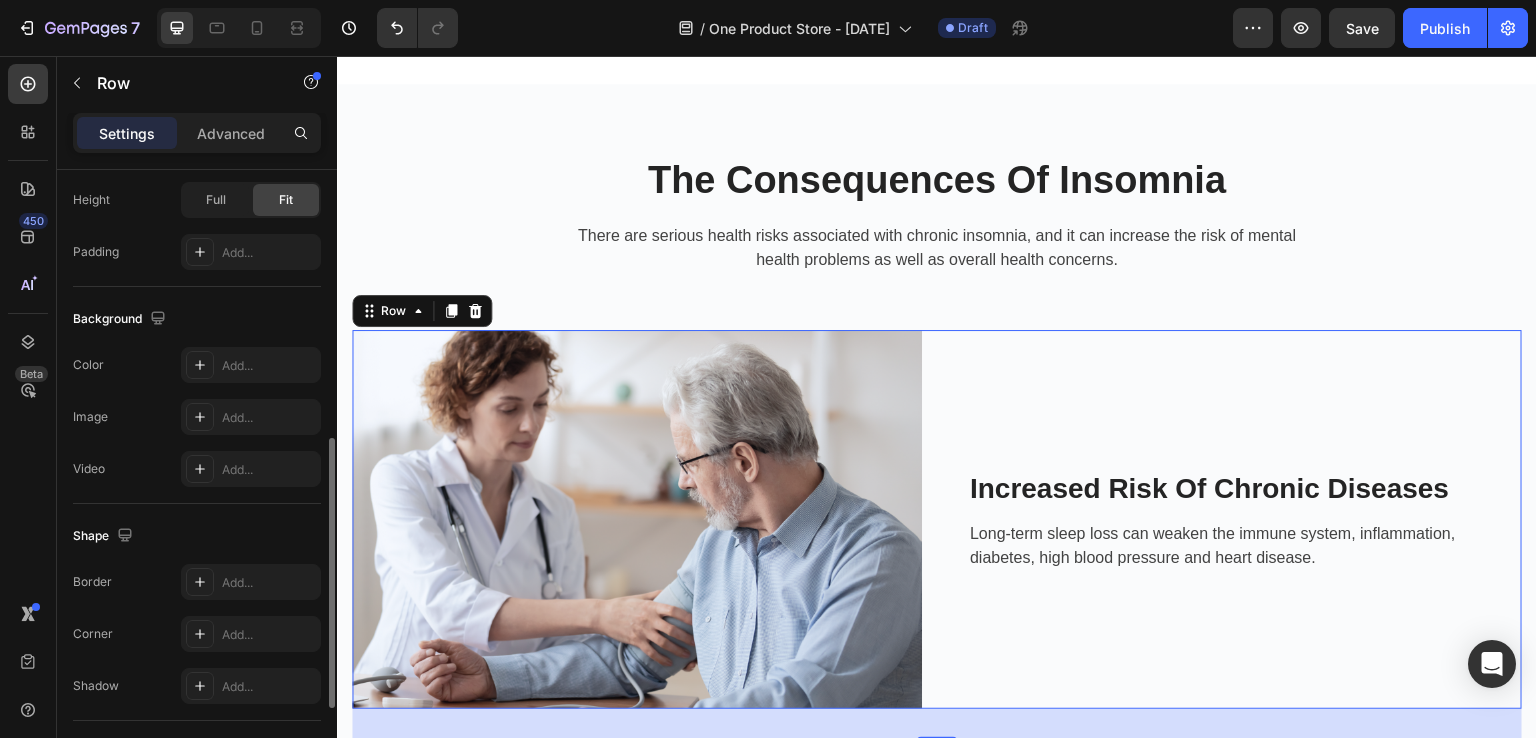 scroll, scrollTop: 640, scrollLeft: 0, axis: vertical 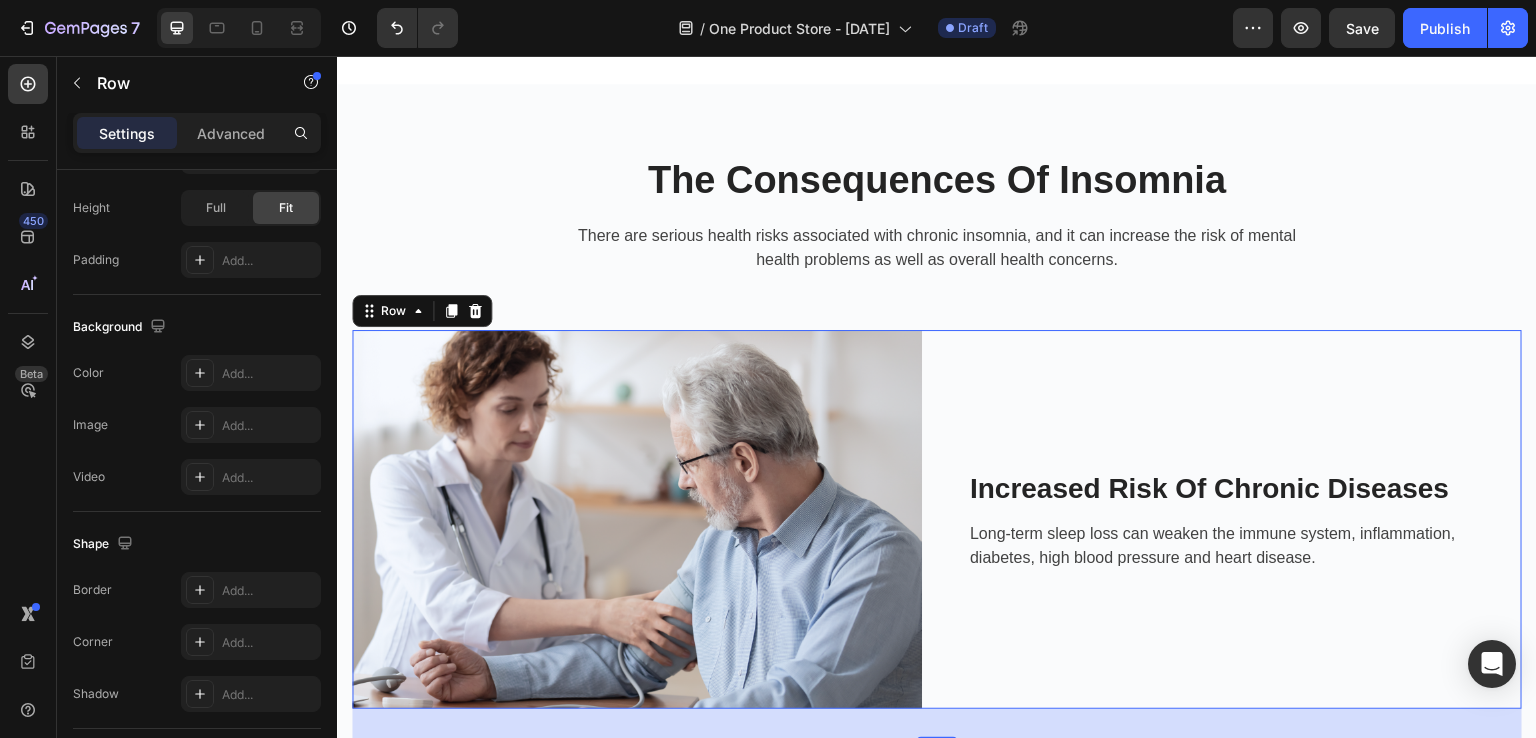 click on "Advanced" at bounding box center [231, 133] 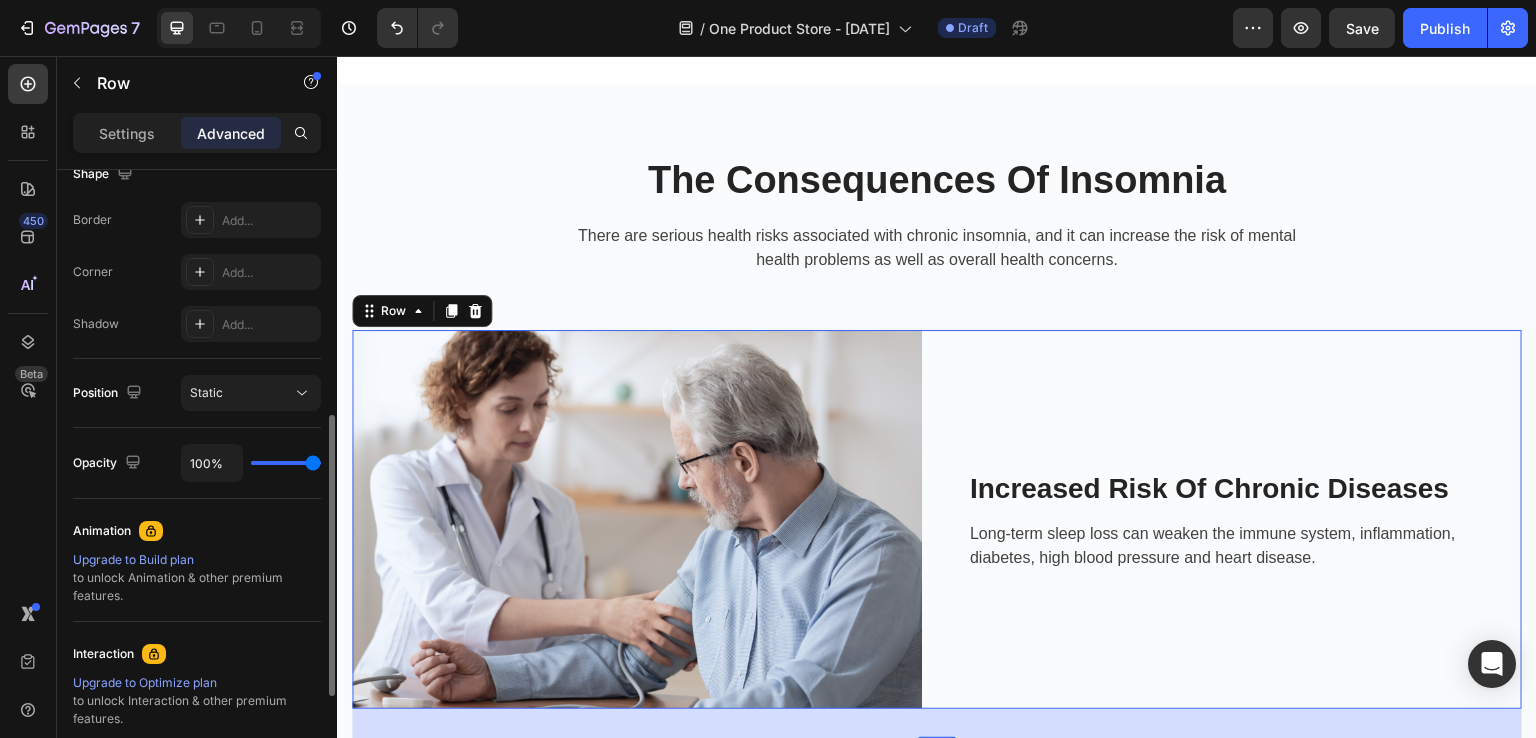 scroll, scrollTop: 534, scrollLeft: 0, axis: vertical 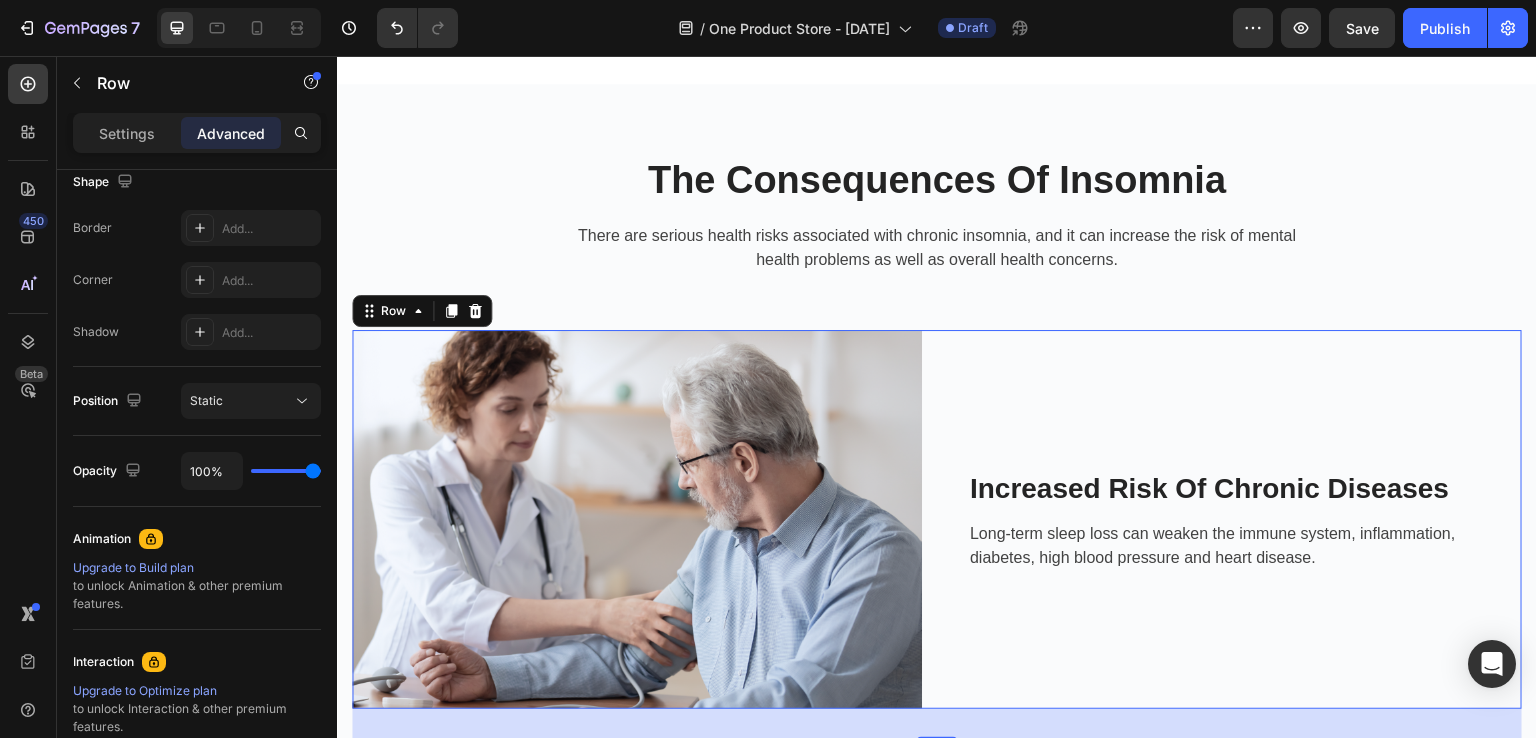 click on "Static" at bounding box center [241, 401] 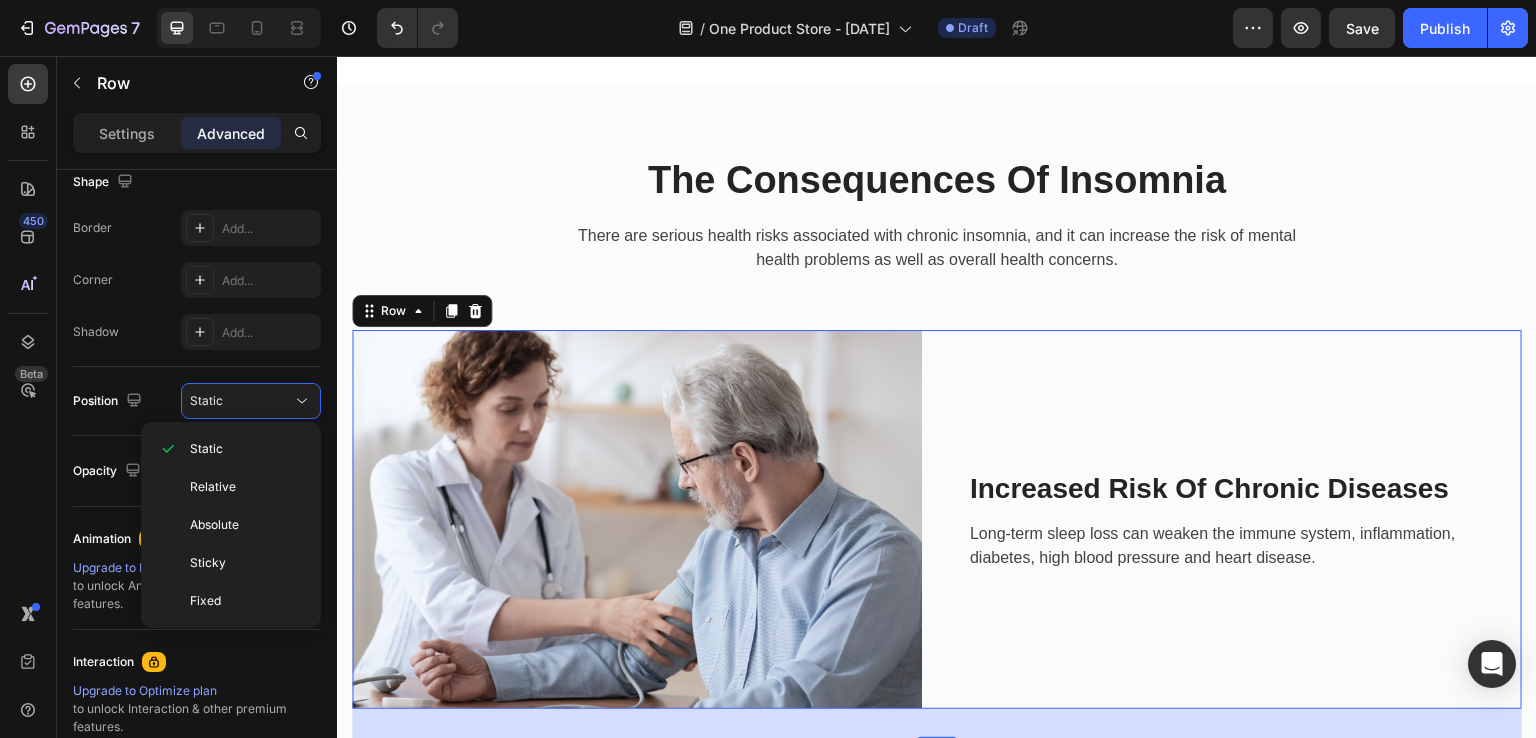 click on "Static" at bounding box center (241, 401) 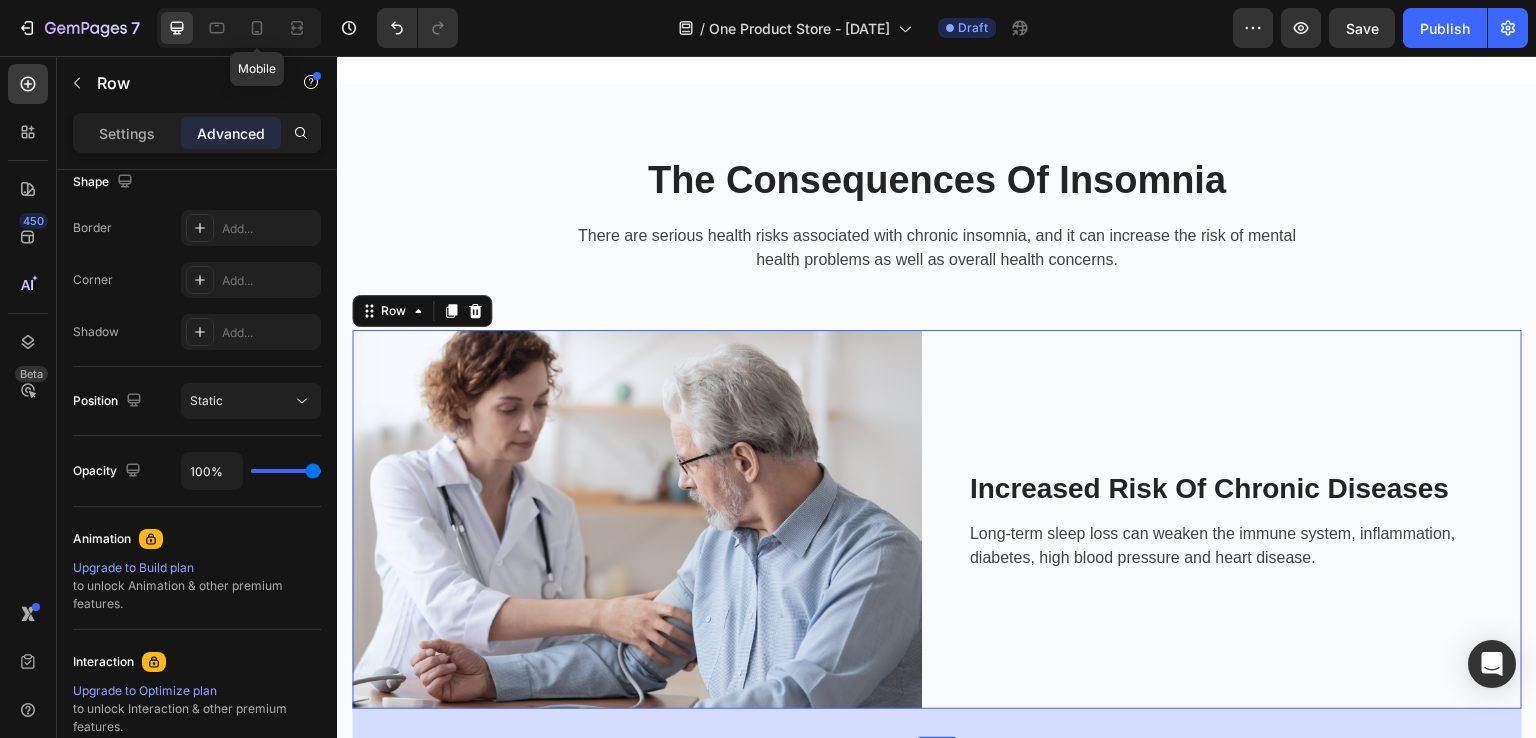 click 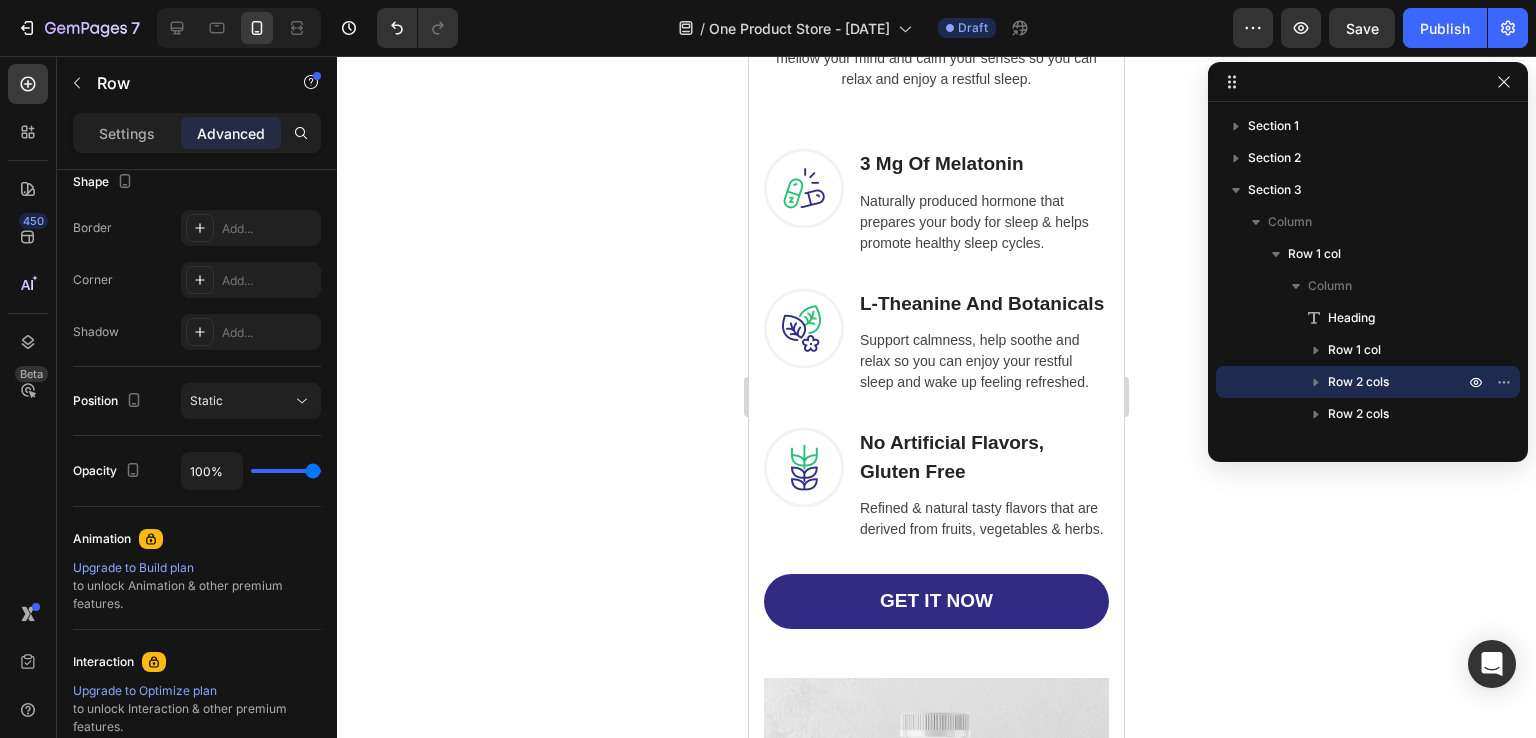 scroll, scrollTop: 3793, scrollLeft: 0, axis: vertical 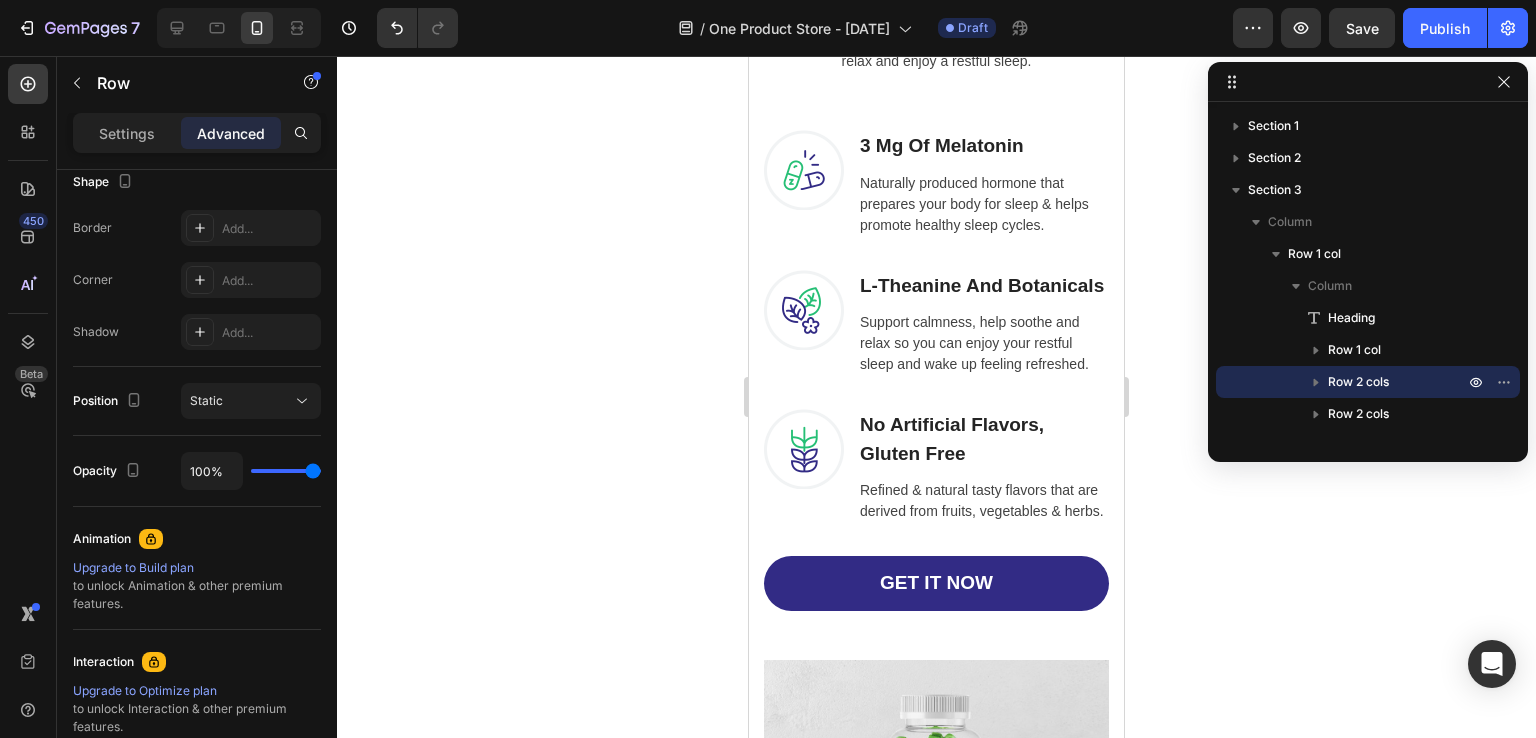 click 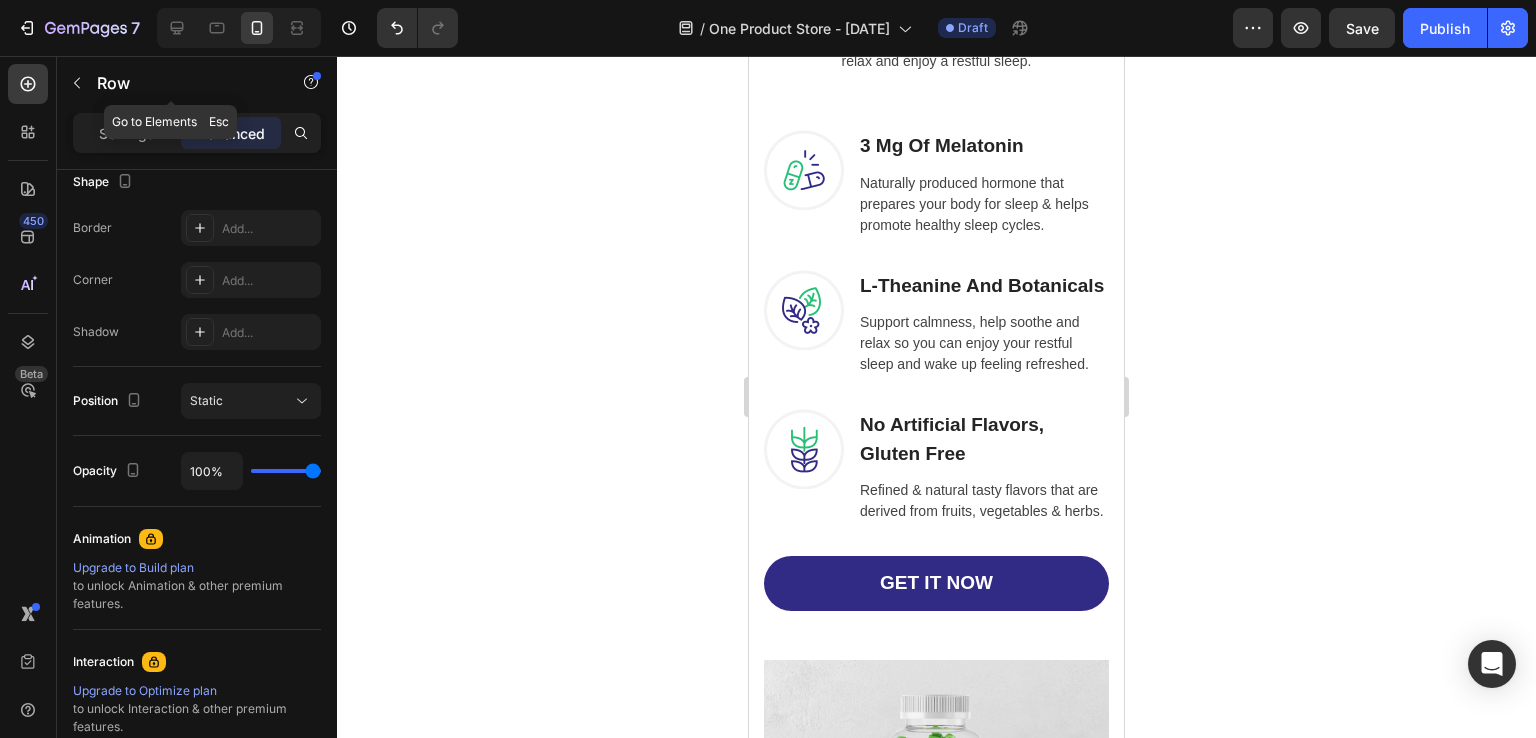 click 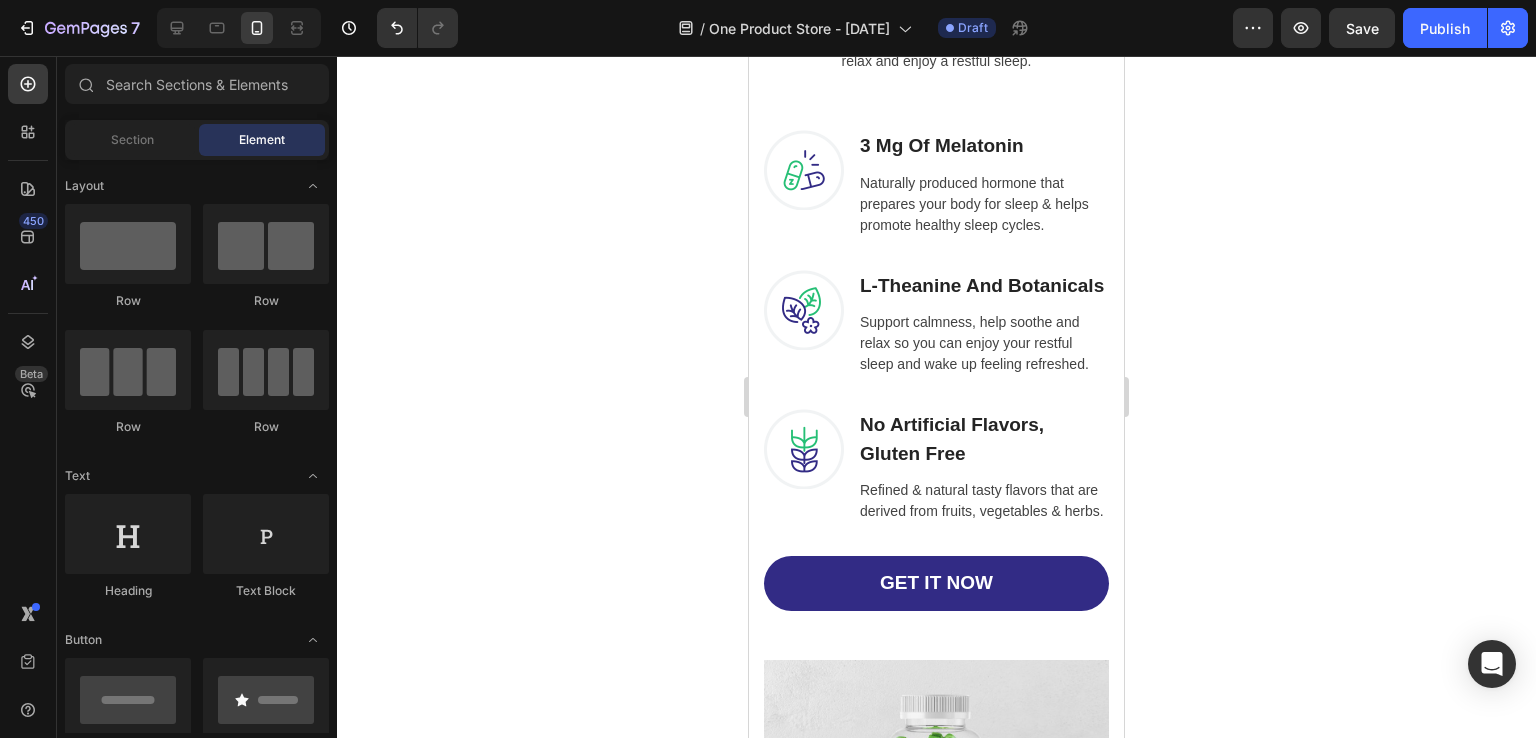 click on "Section" 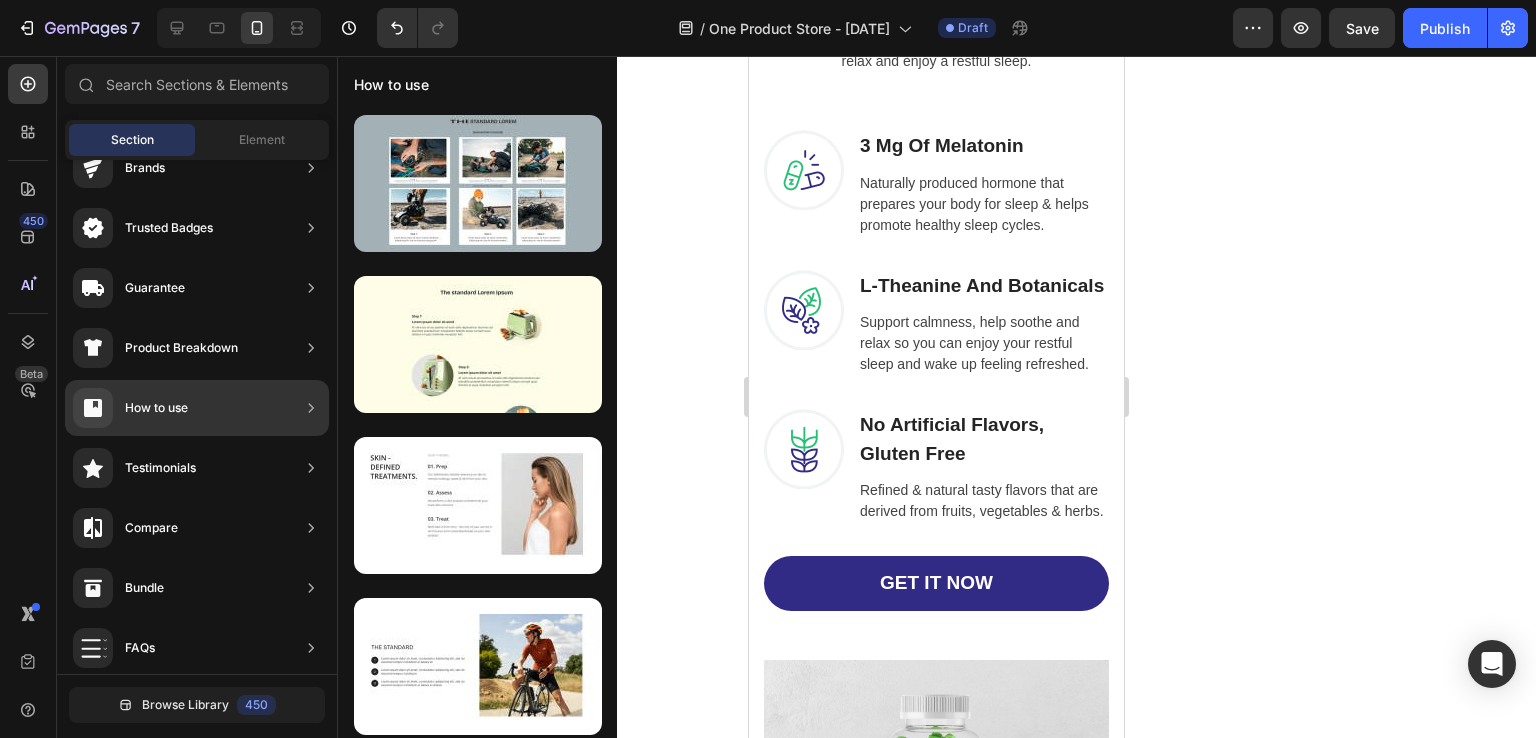 scroll, scrollTop: 211, scrollLeft: 0, axis: vertical 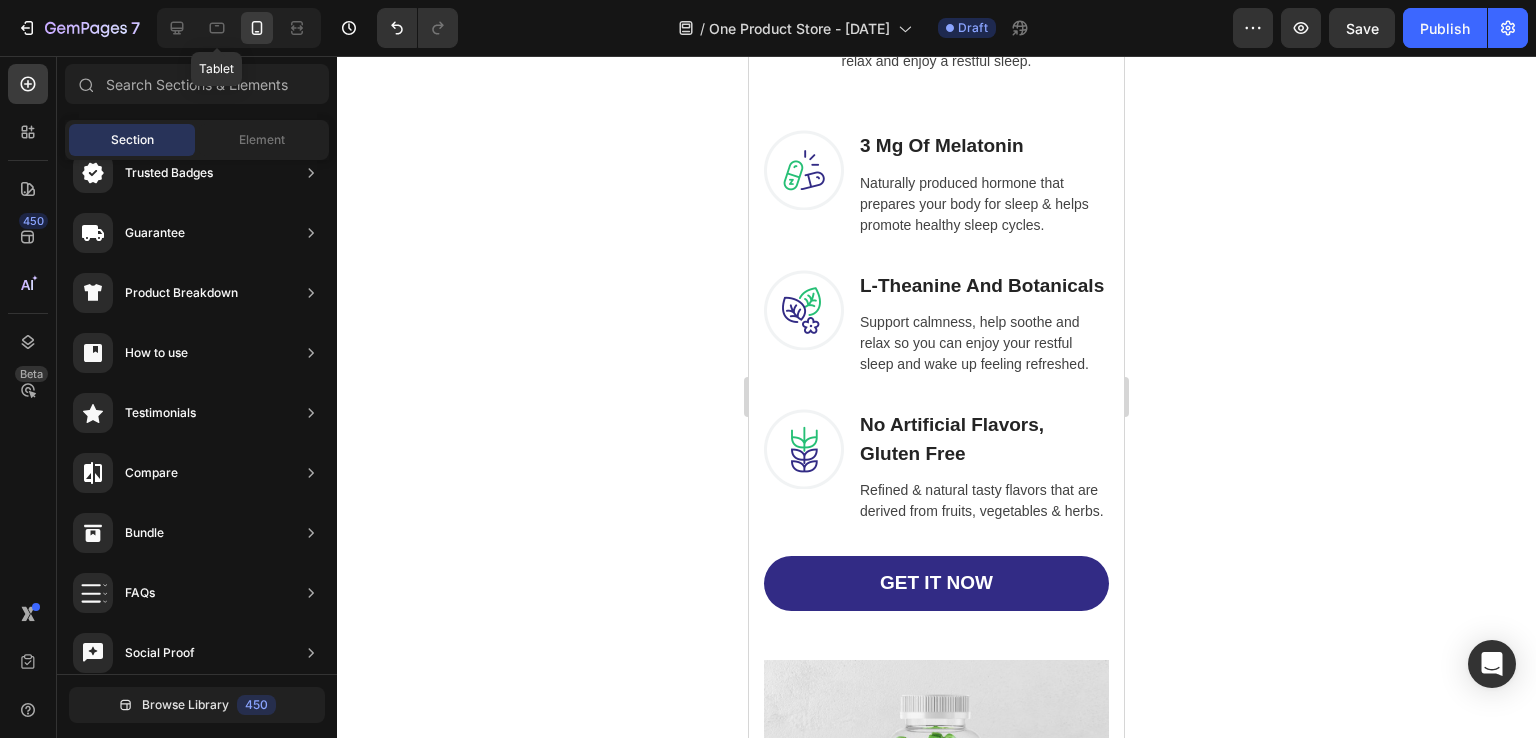 click 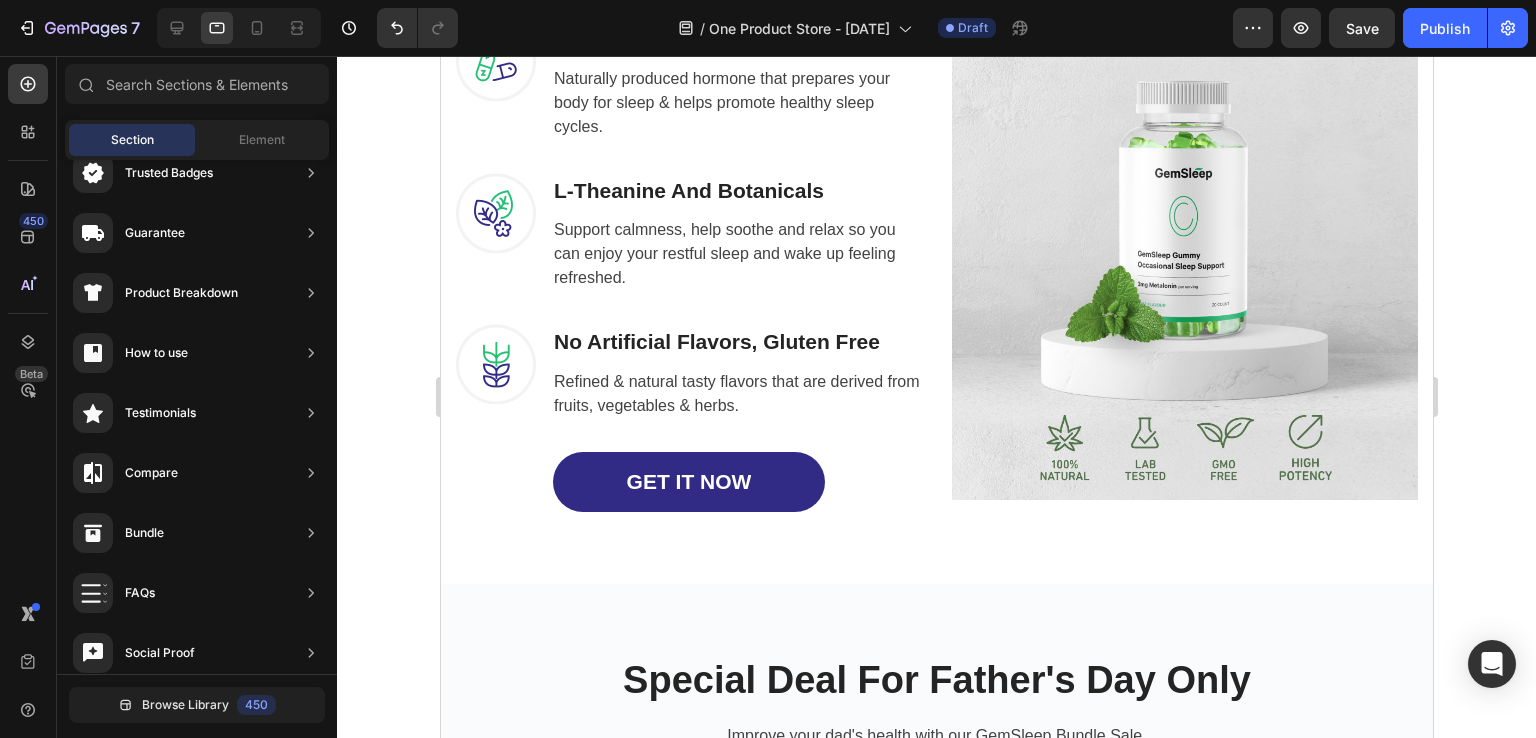 scroll, scrollTop: 3714, scrollLeft: 0, axis: vertical 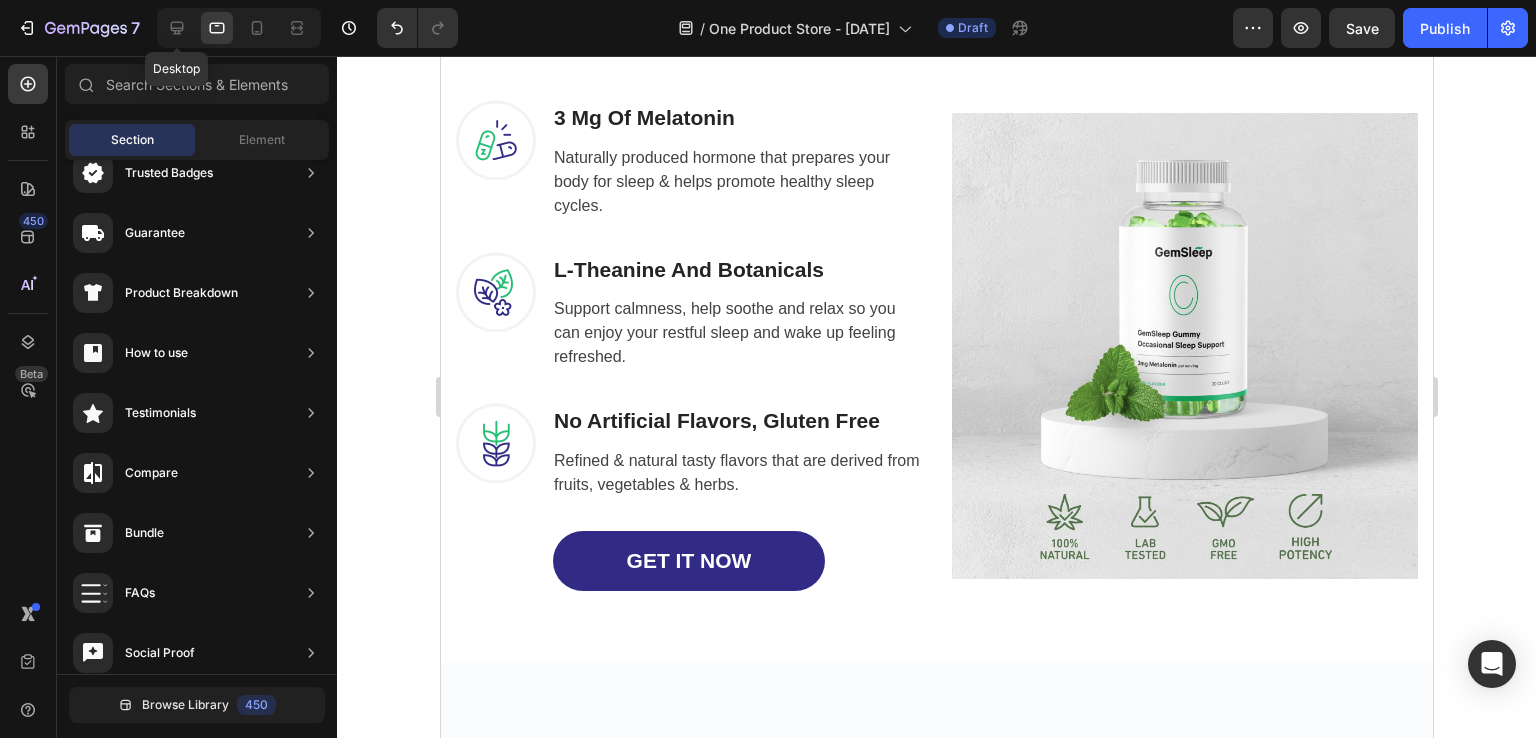 click 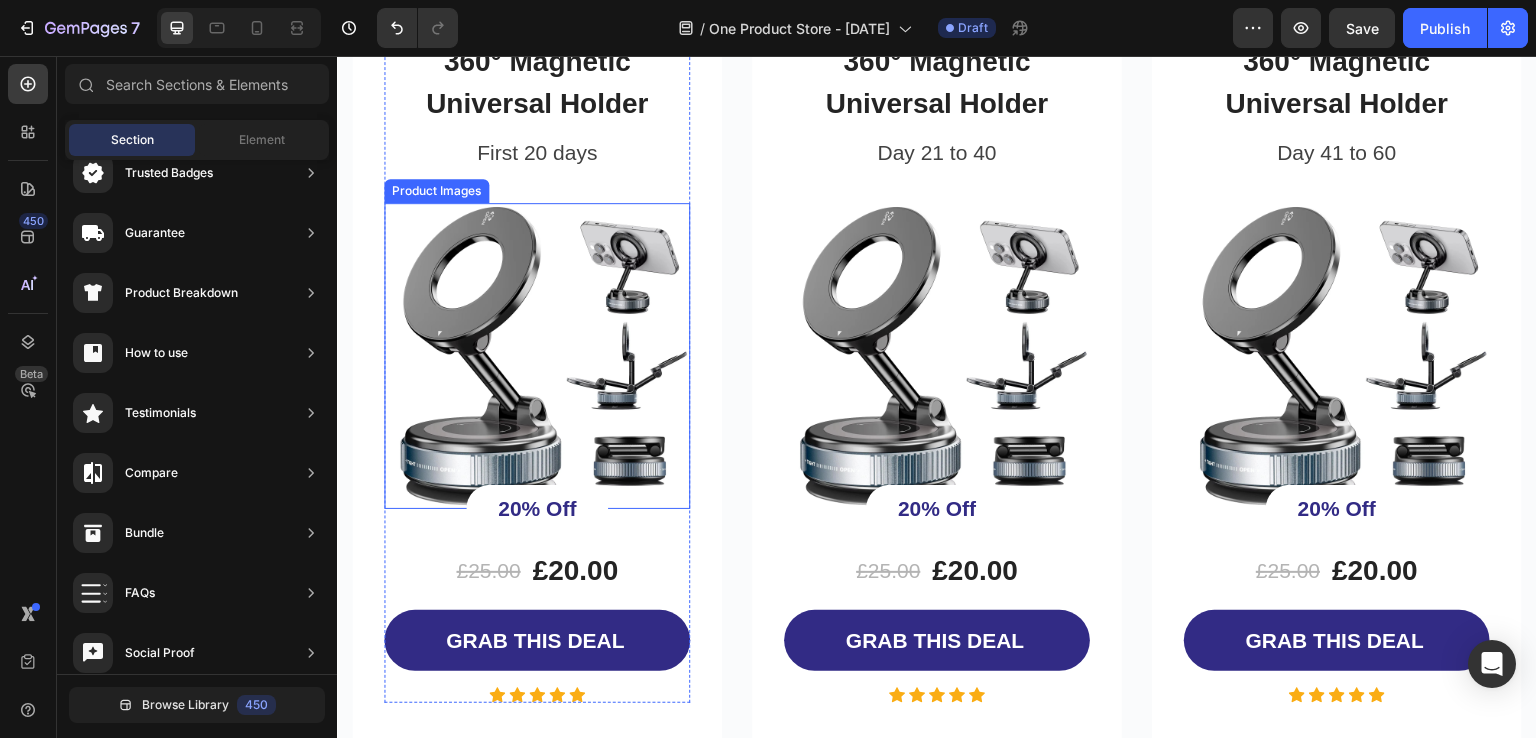 scroll, scrollTop: 4748, scrollLeft: 0, axis: vertical 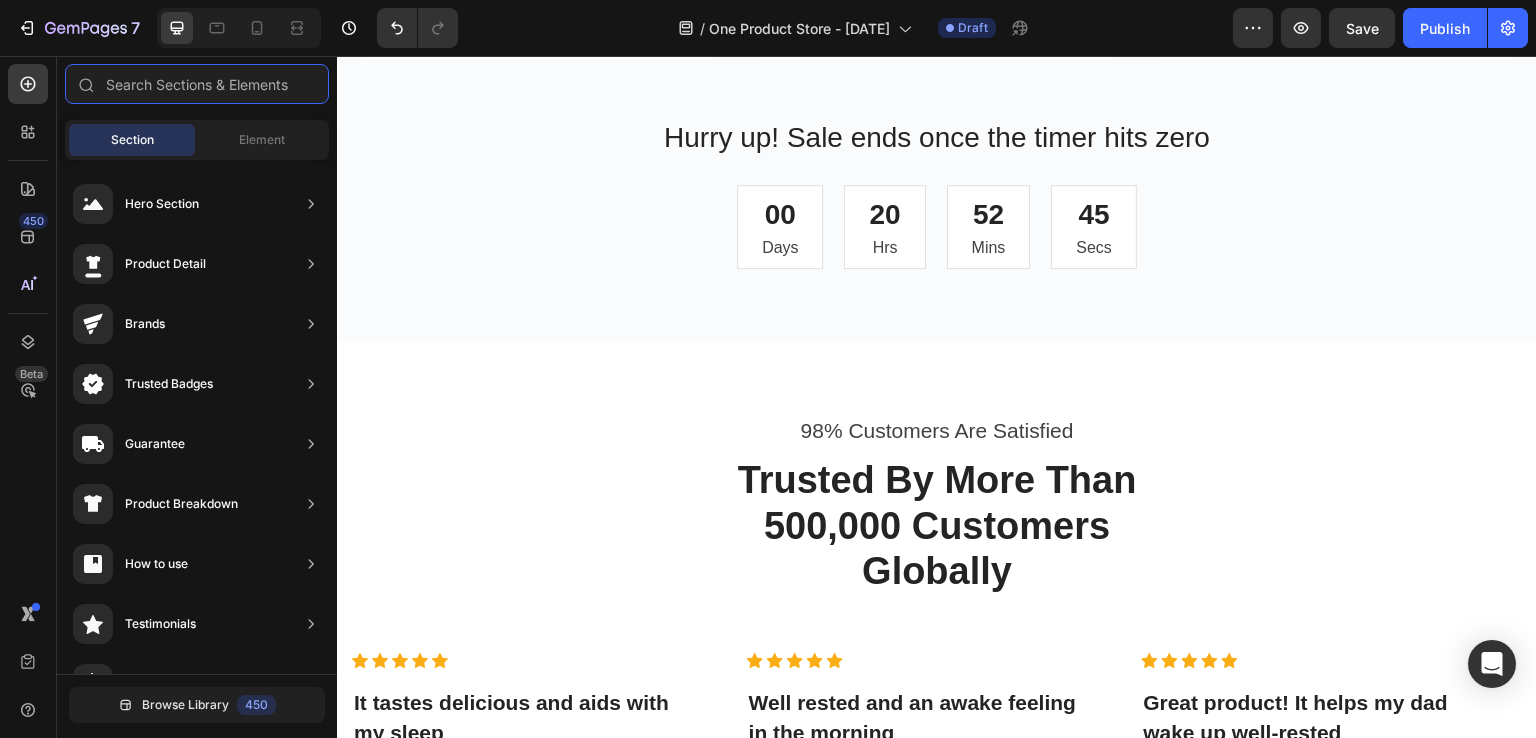 click at bounding box center (197, 84) 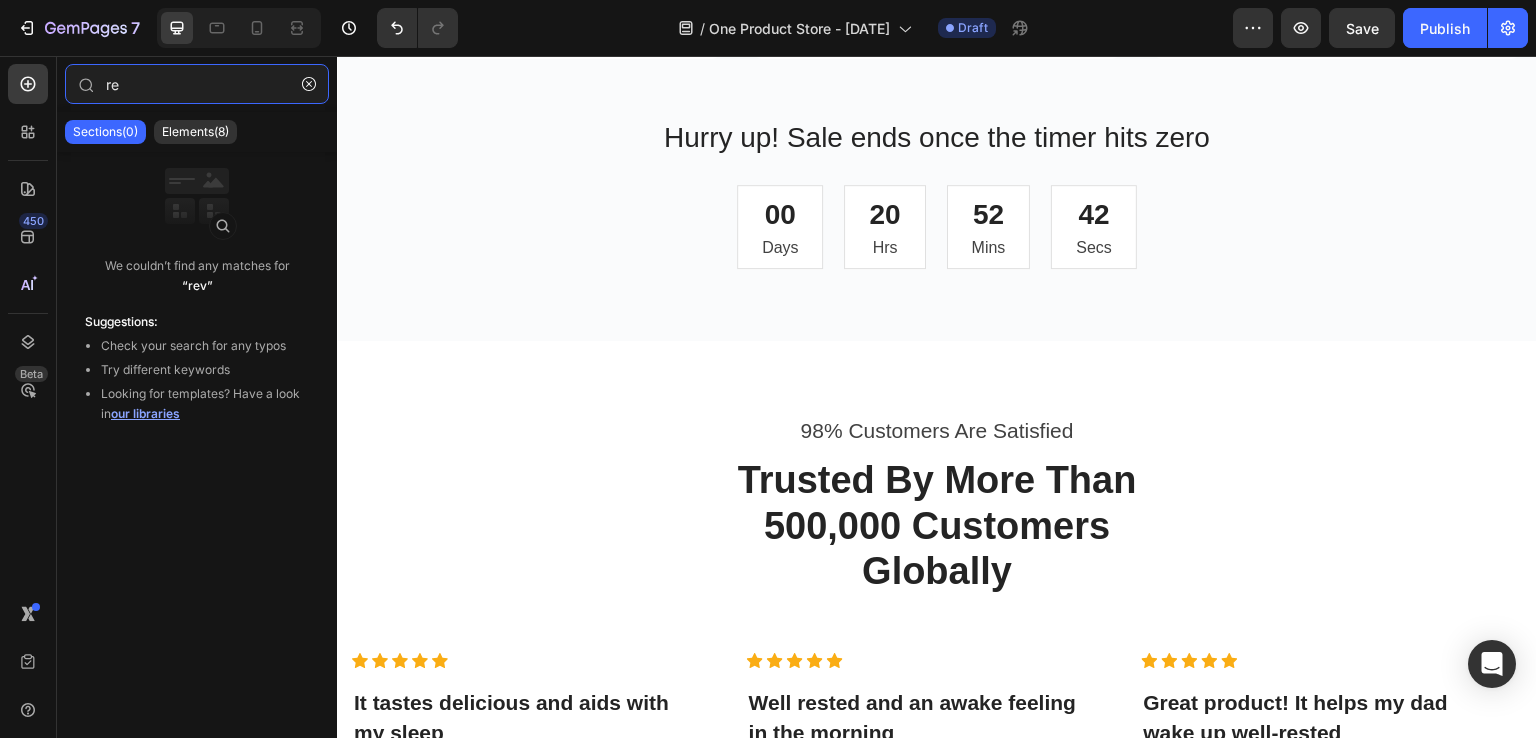 type on "r" 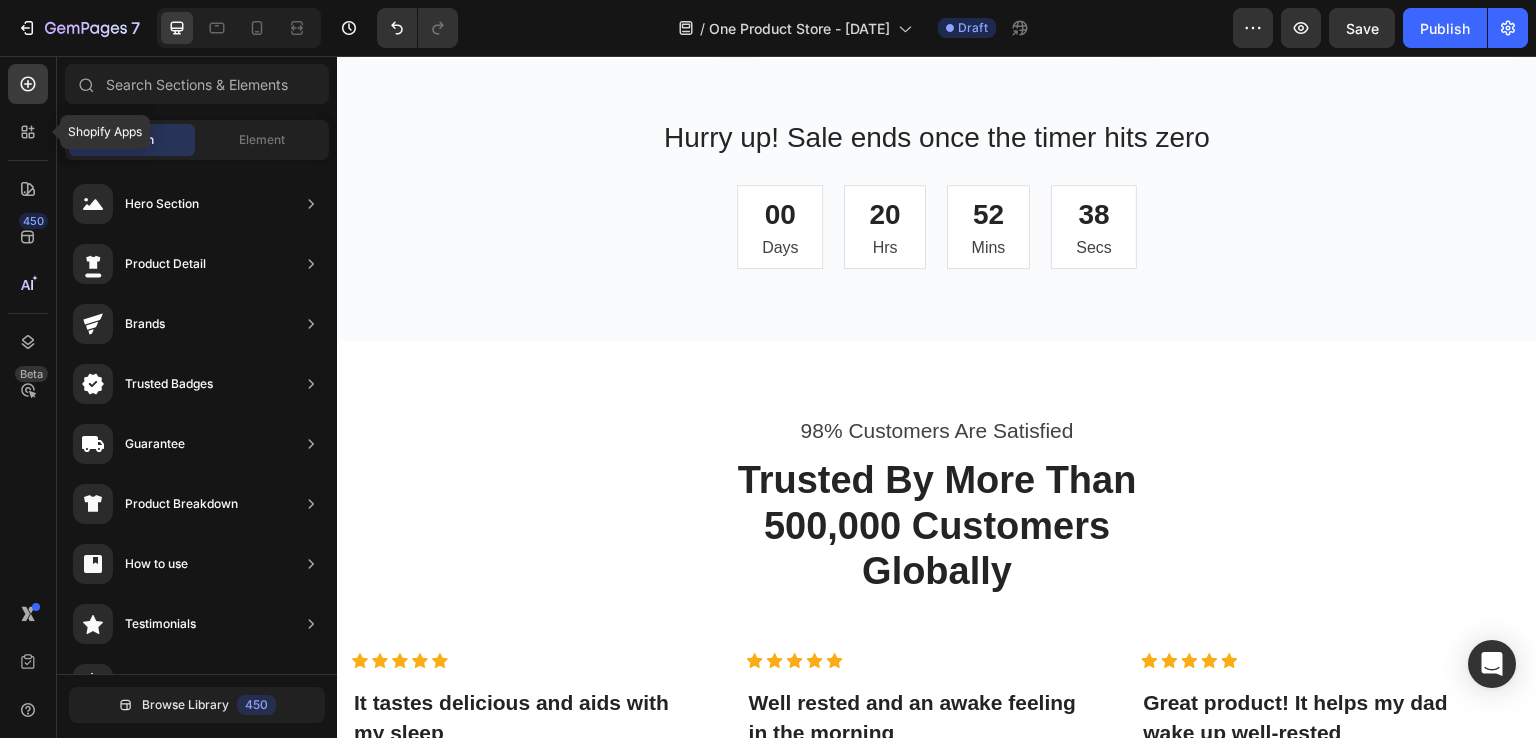 click 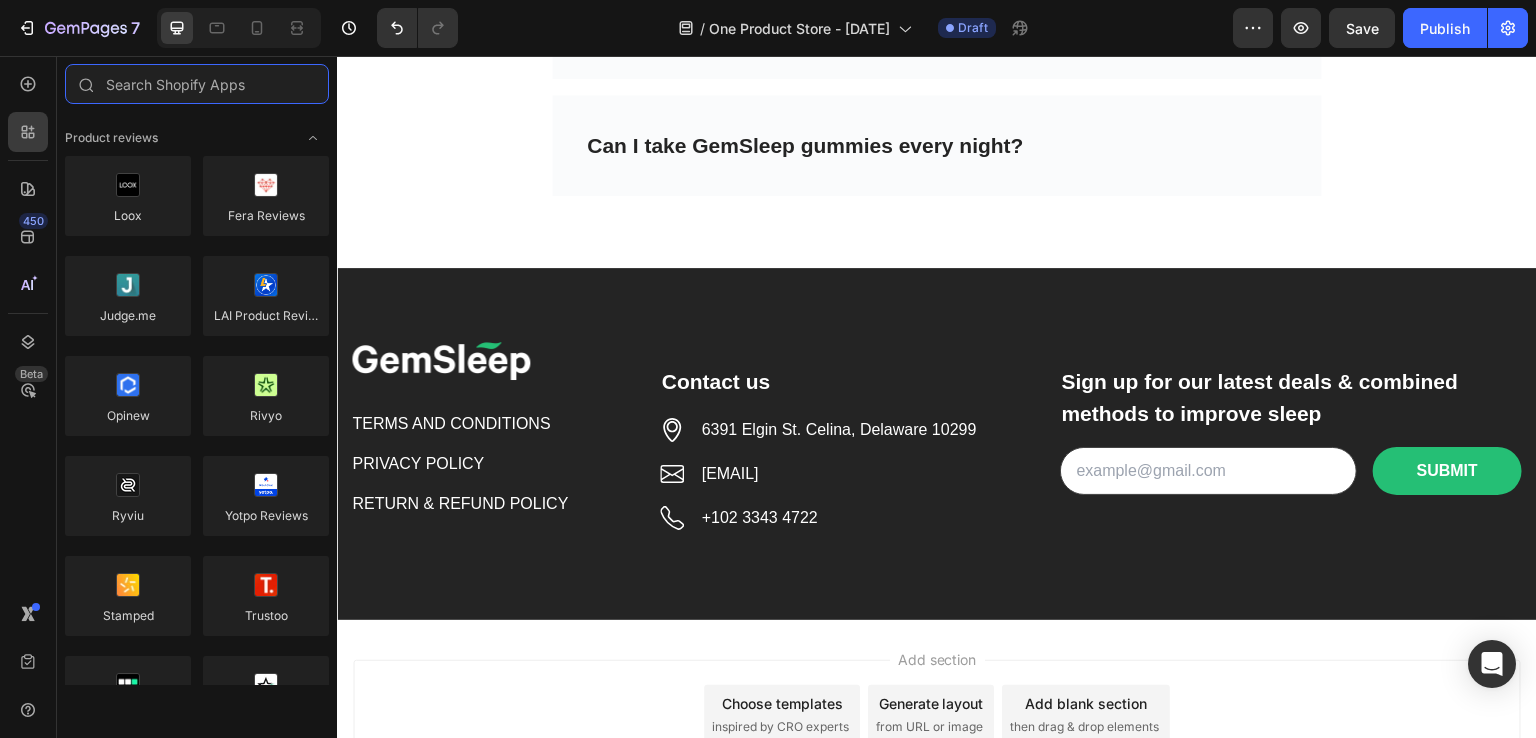 scroll, scrollTop: 8011, scrollLeft: 0, axis: vertical 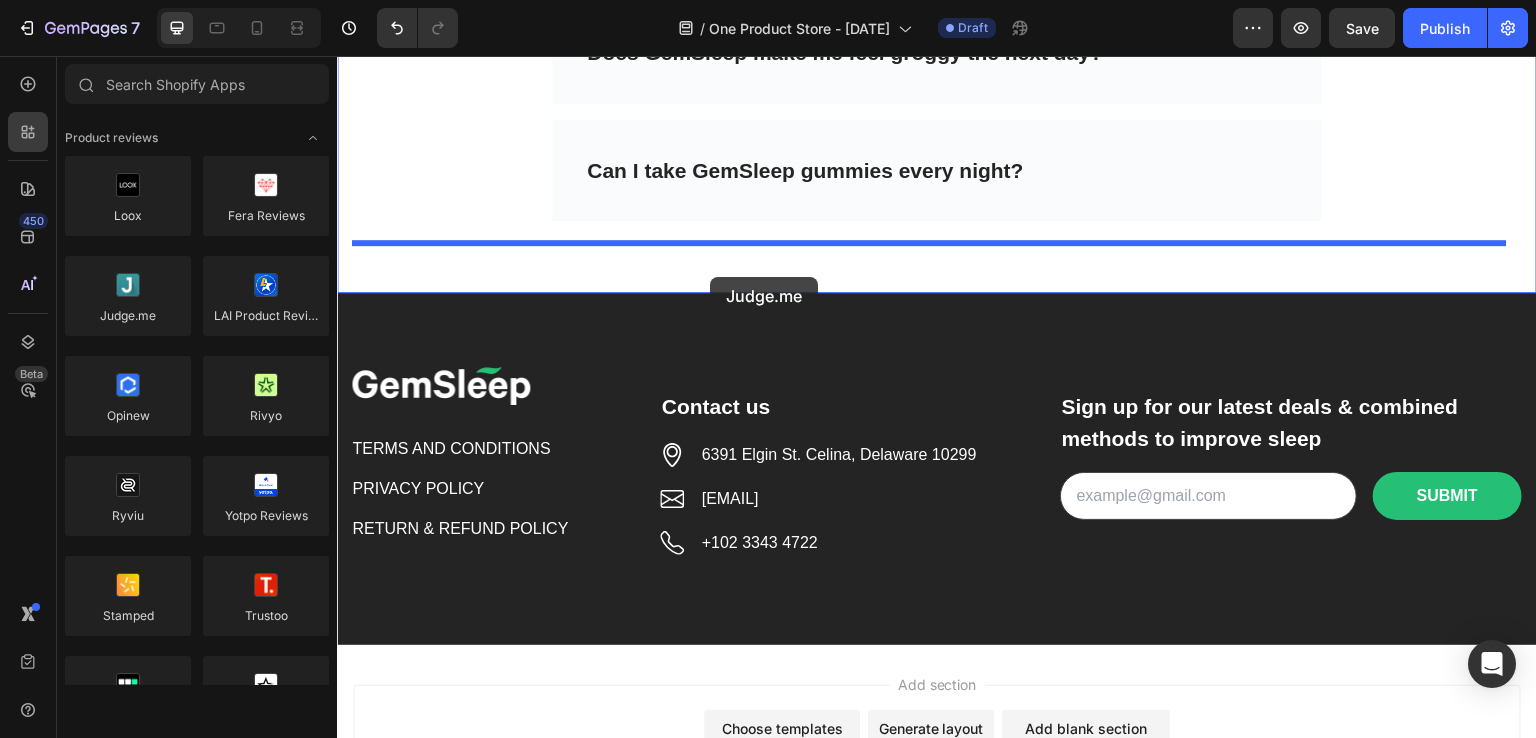 drag, startPoint x: 470, startPoint y: 368, endPoint x: 710, endPoint y: 277, distance: 256.67294 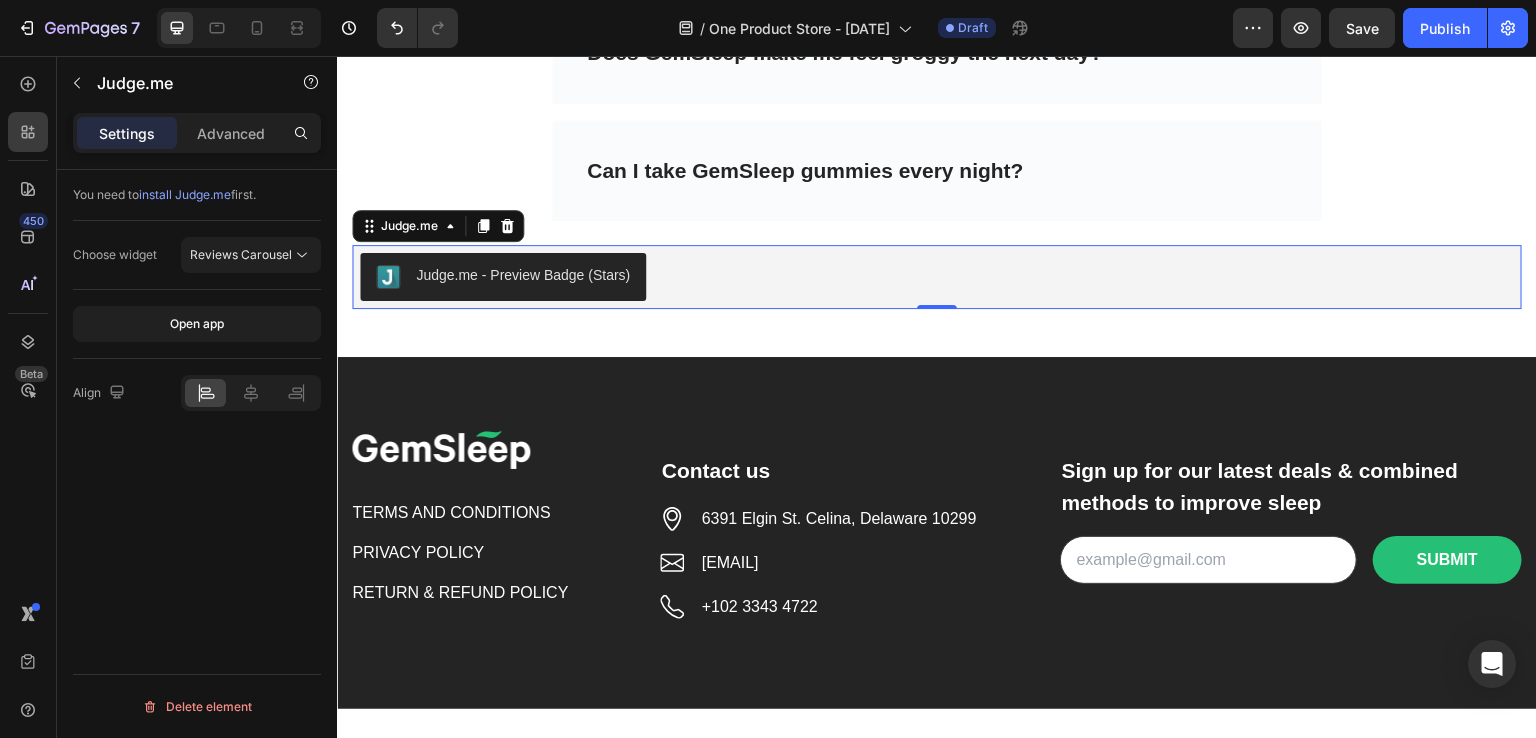 click 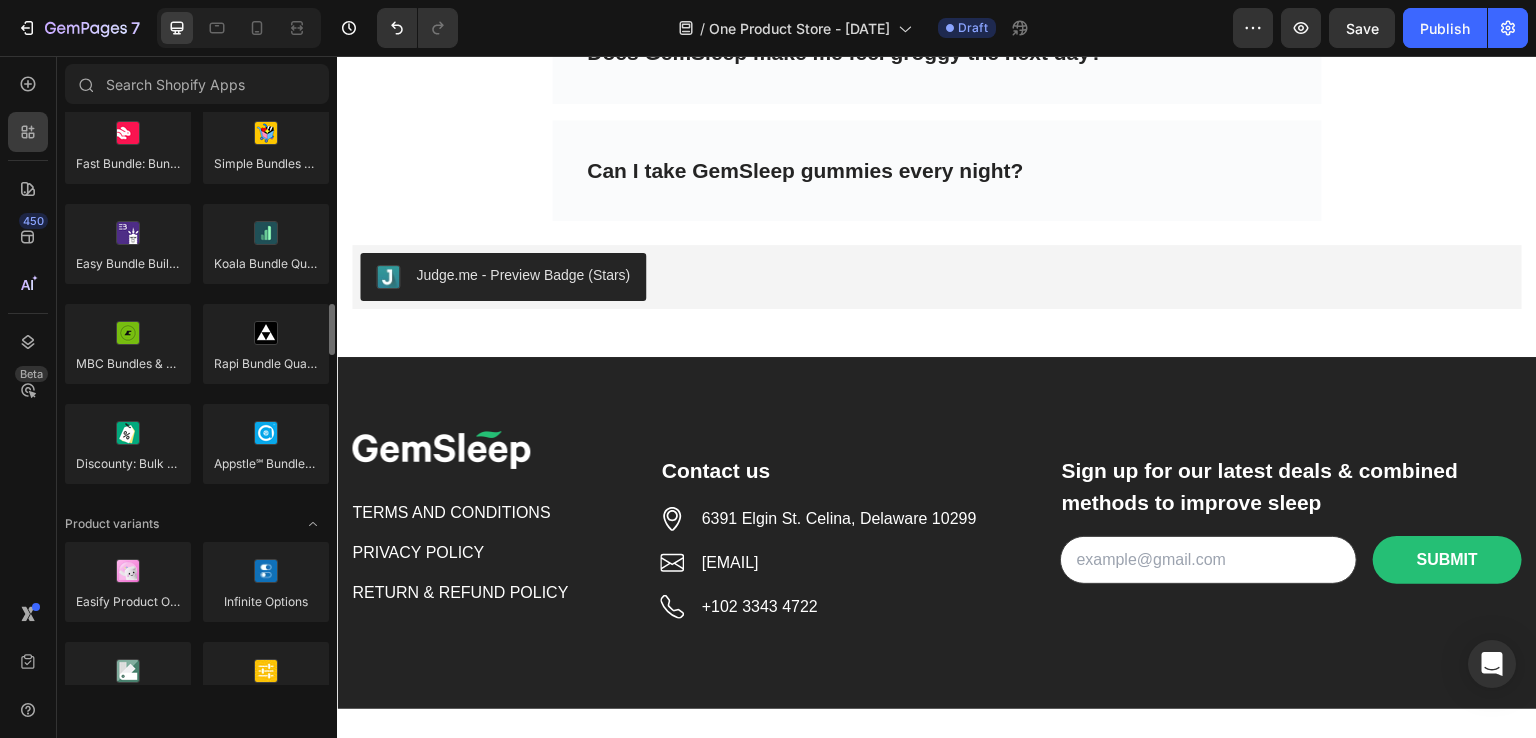 scroll, scrollTop: 1852, scrollLeft: 0, axis: vertical 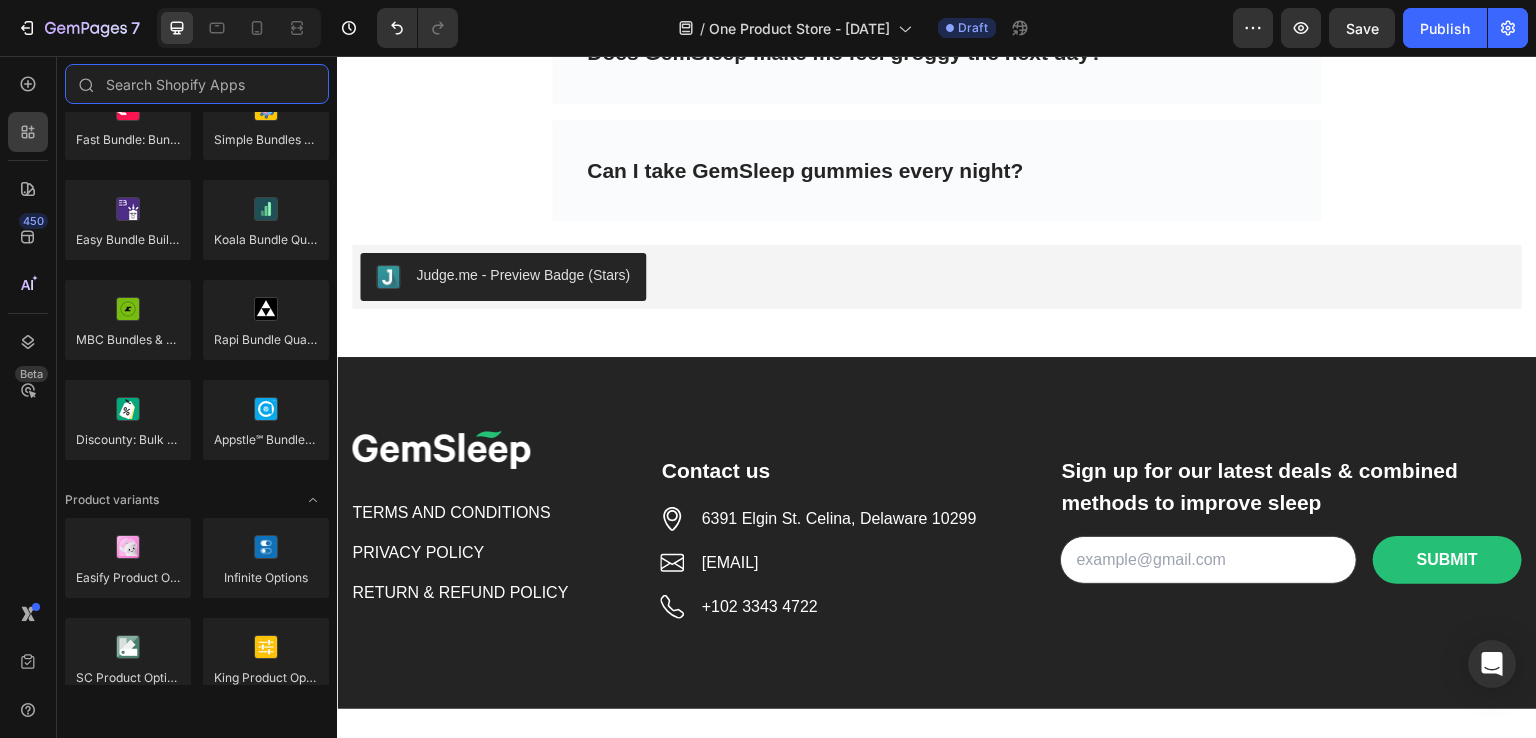 click at bounding box center (197, 84) 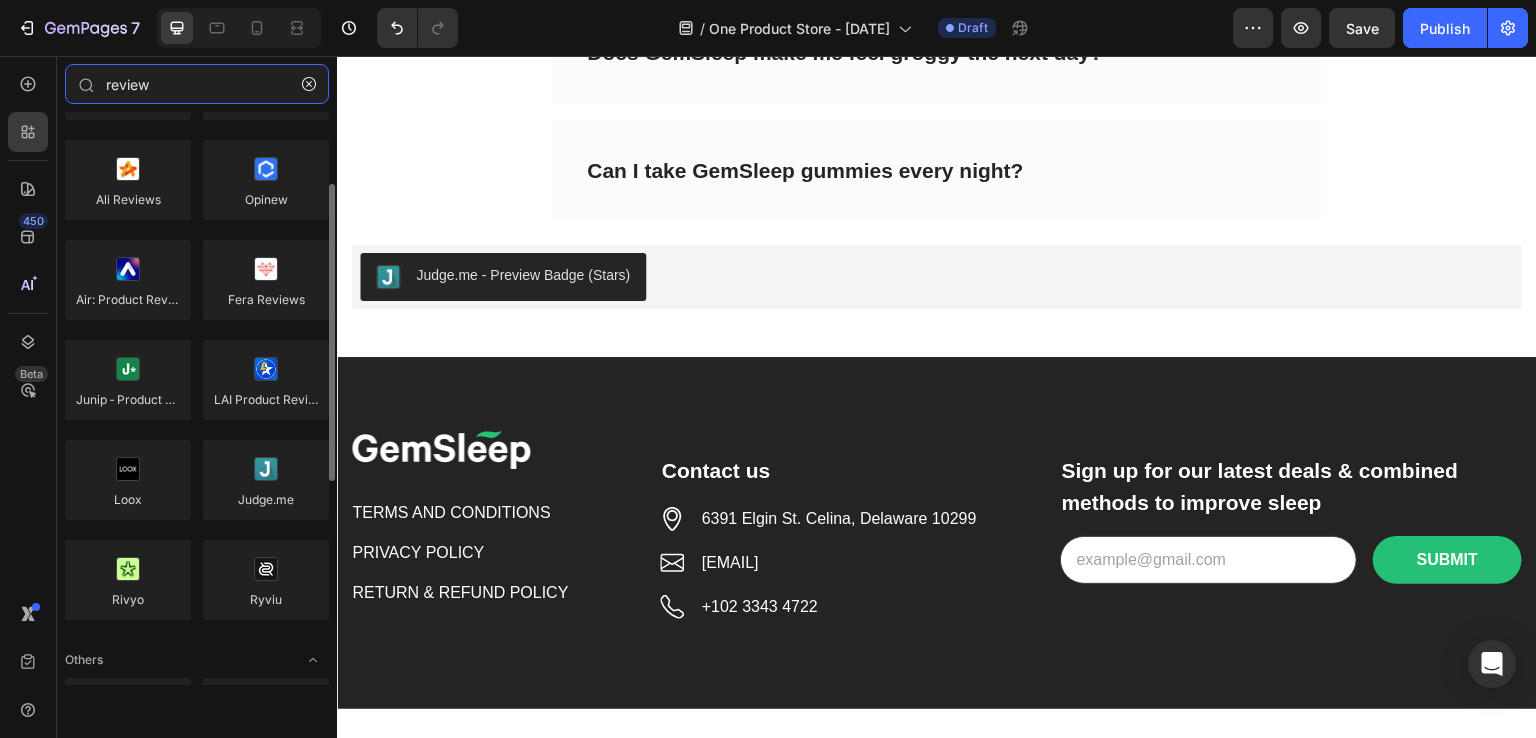 scroll, scrollTop: 124, scrollLeft: 0, axis: vertical 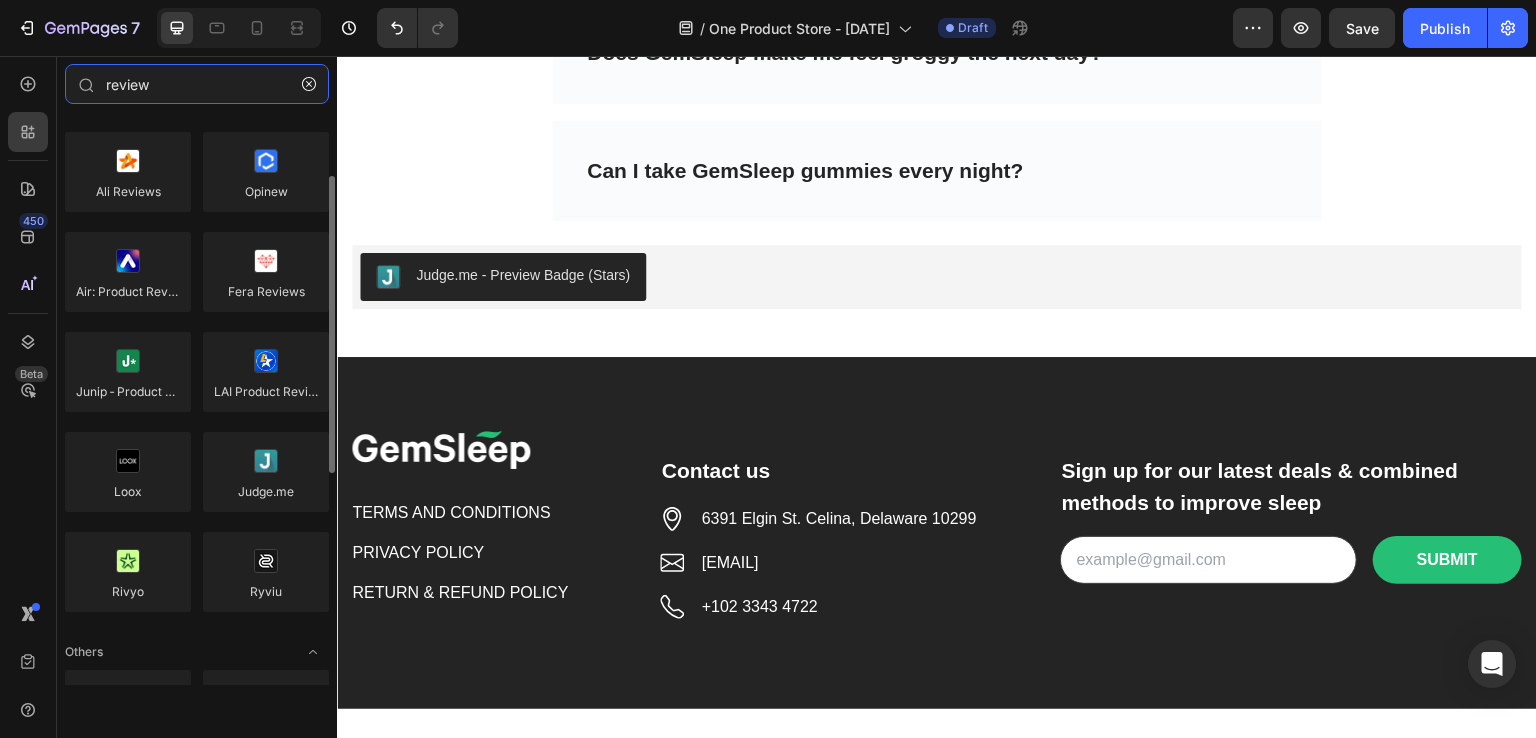 type on "review" 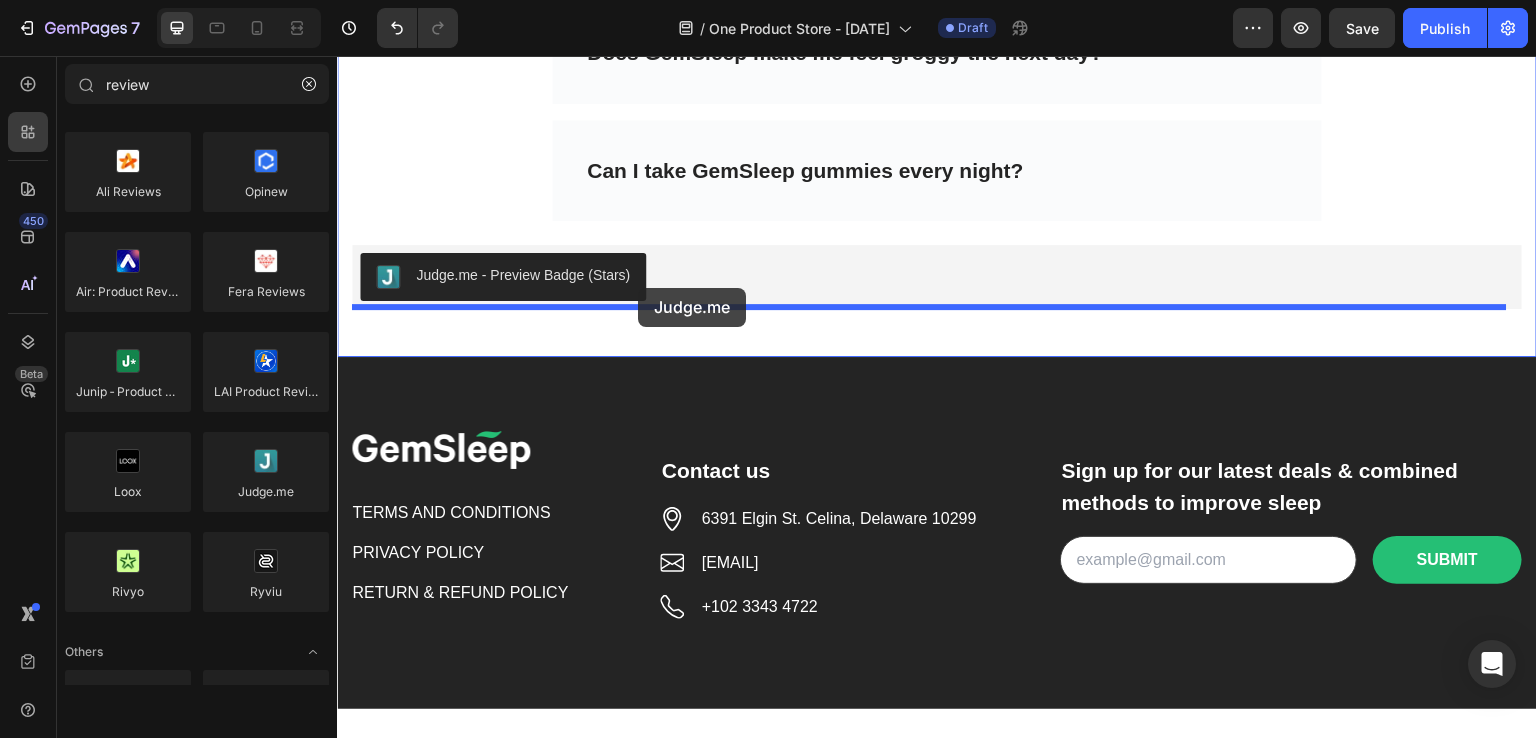 drag, startPoint x: 612, startPoint y: 538, endPoint x: 638, endPoint y: 288, distance: 251.34836 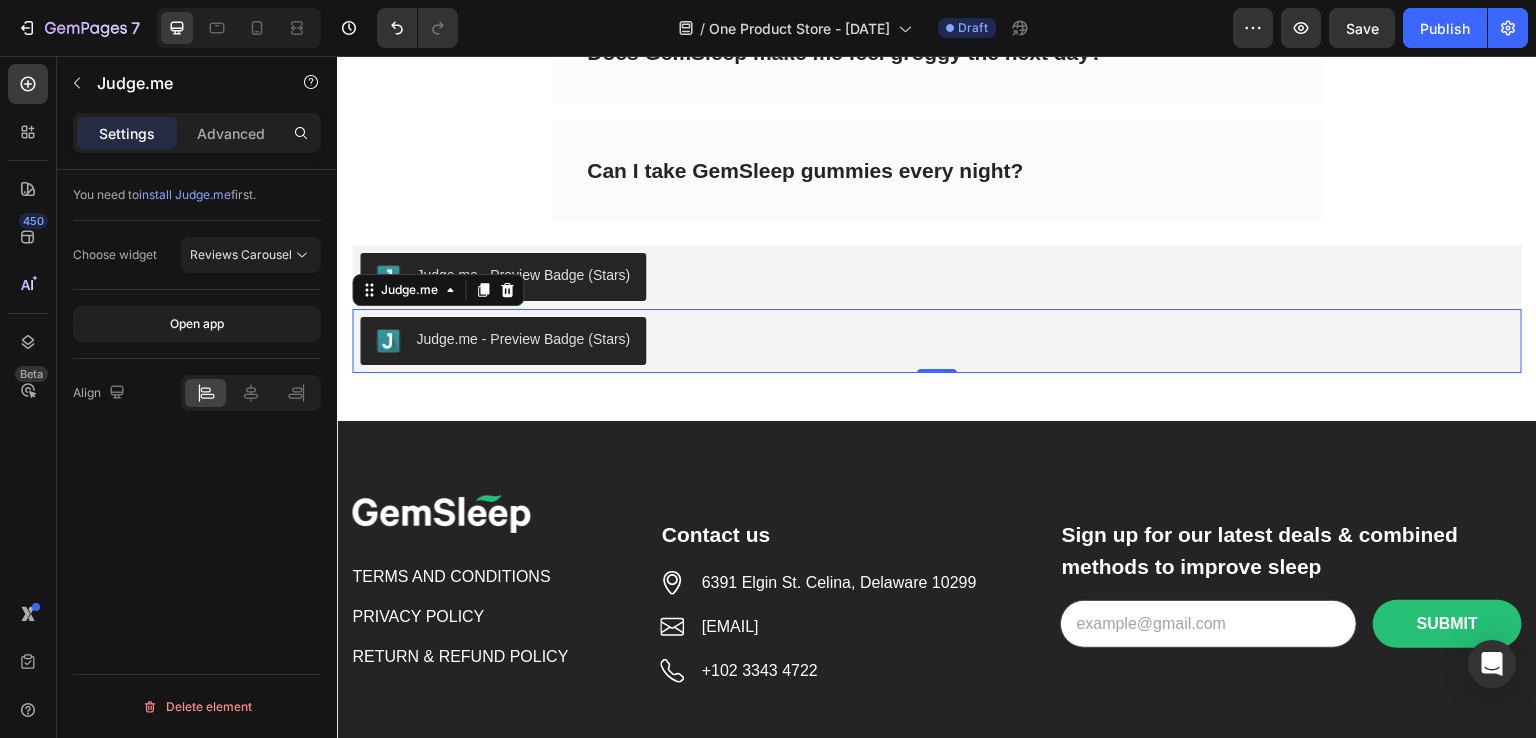 click on "Judge.me - Preview Badge (Stars)" at bounding box center (523, 339) 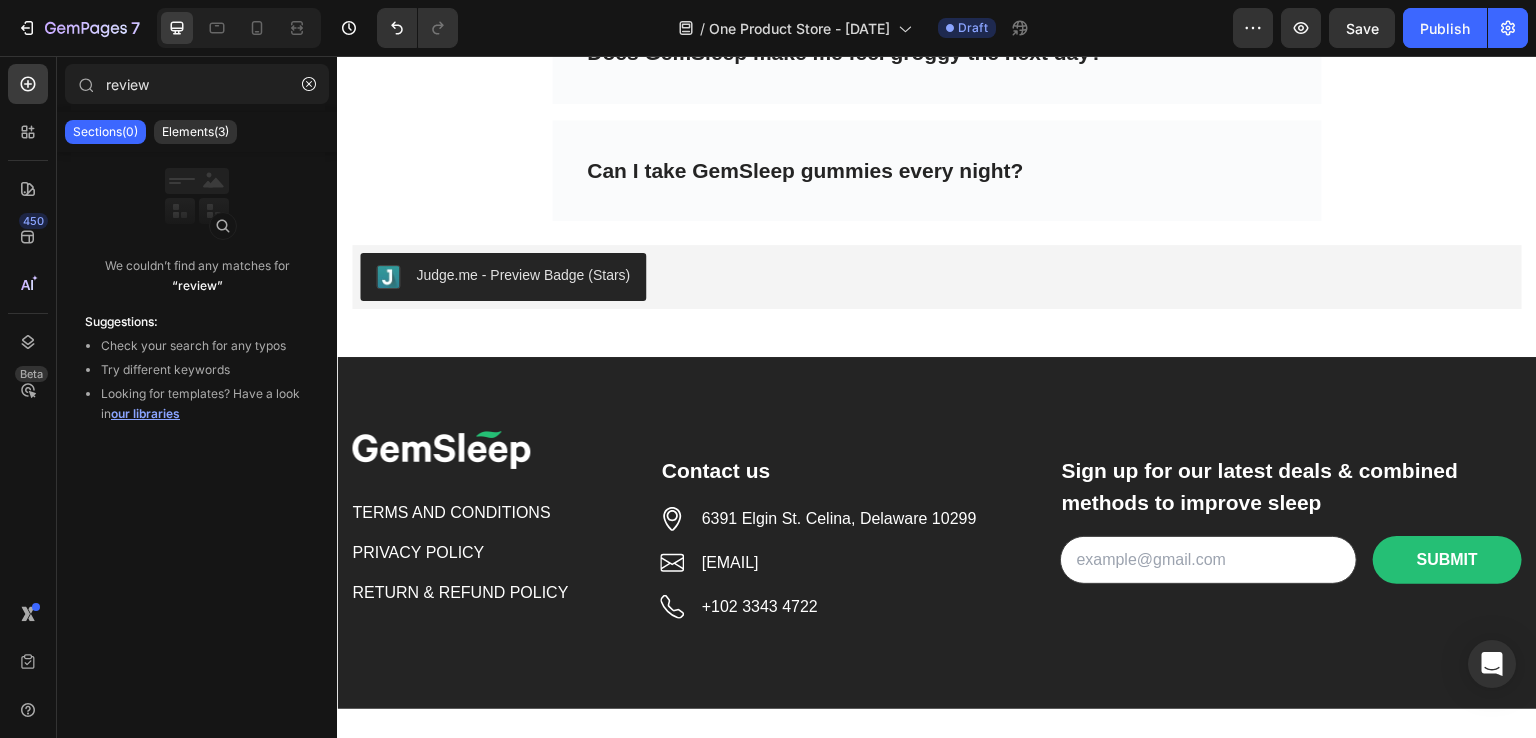 click on "Elements(3)" at bounding box center [195, 132] 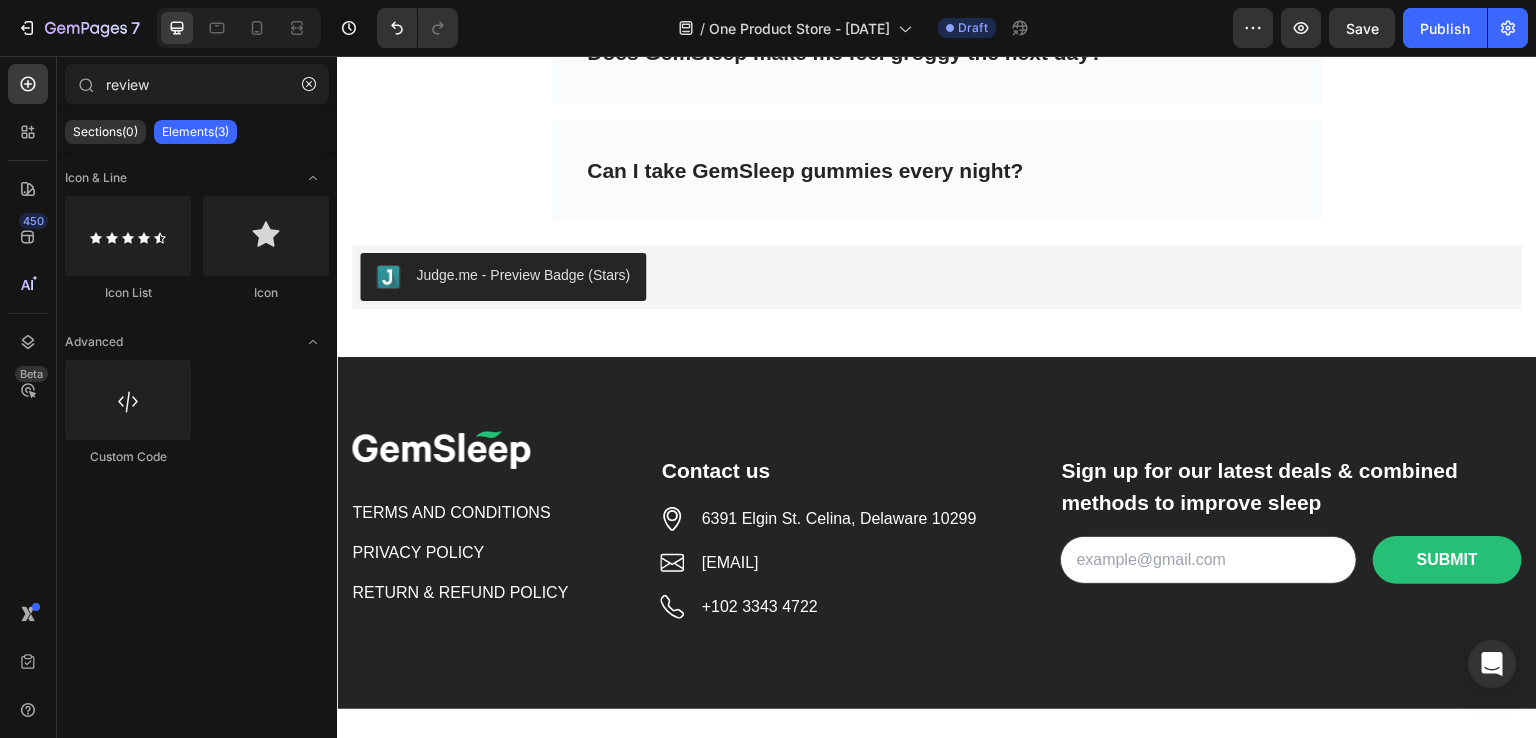 scroll, scrollTop: 0, scrollLeft: 0, axis: both 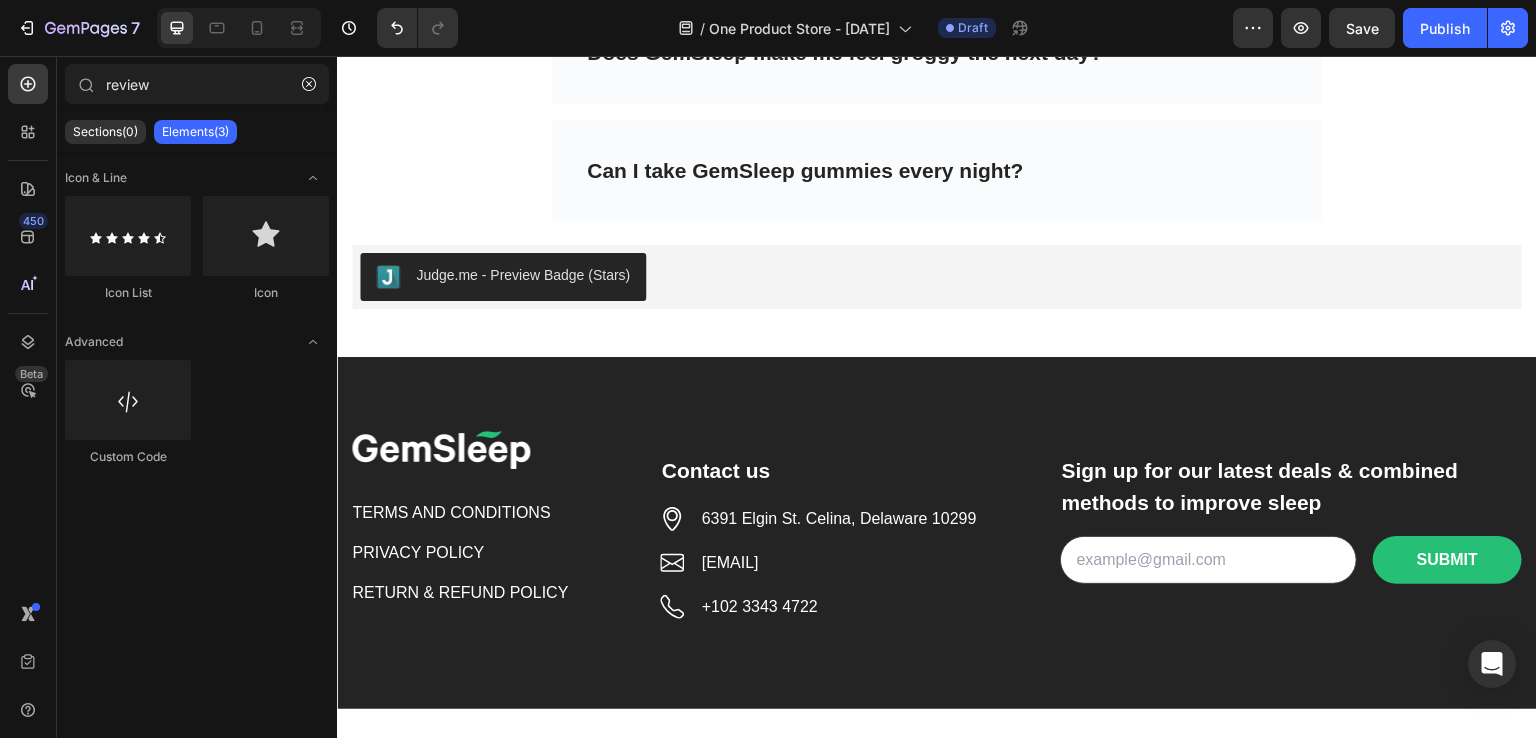 click 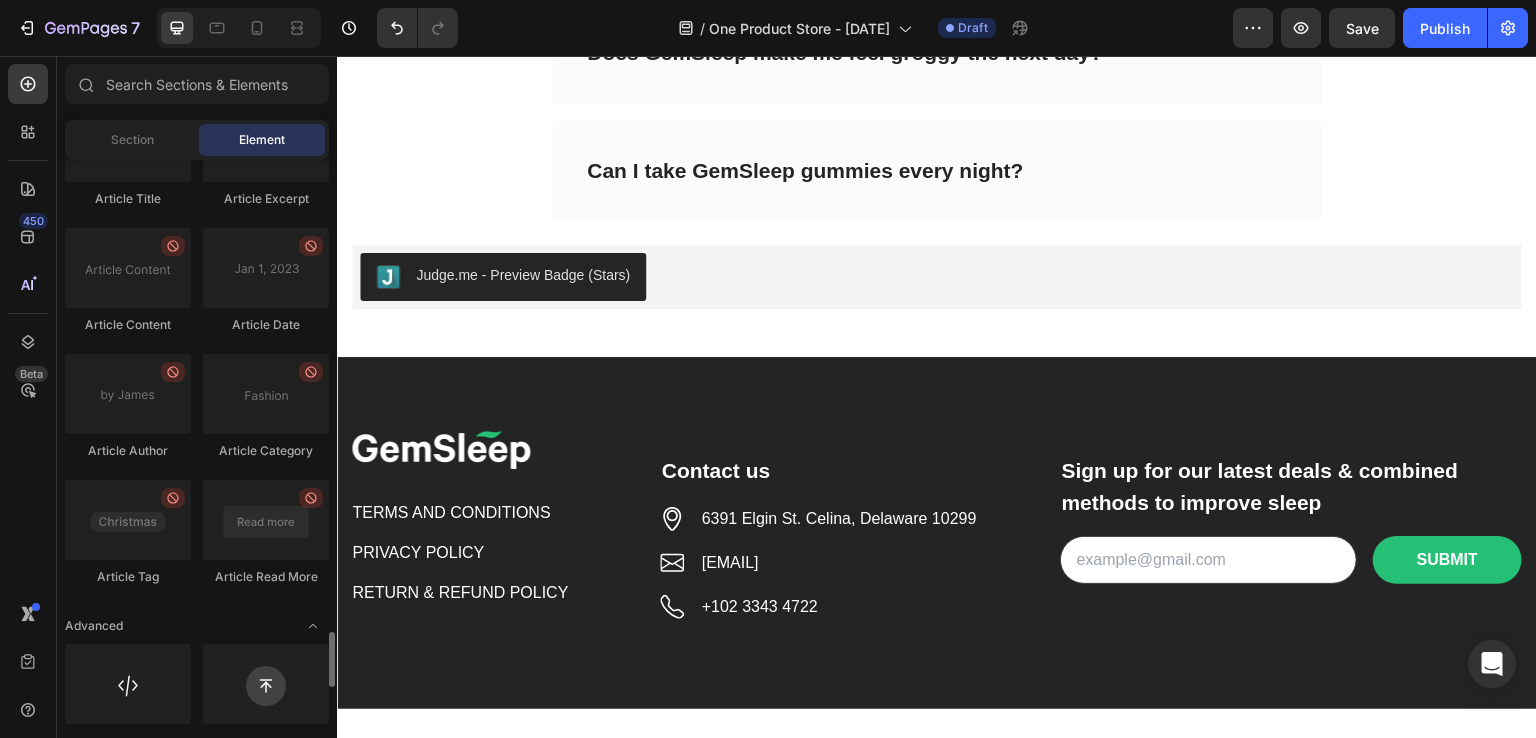 scroll, scrollTop: 5354, scrollLeft: 0, axis: vertical 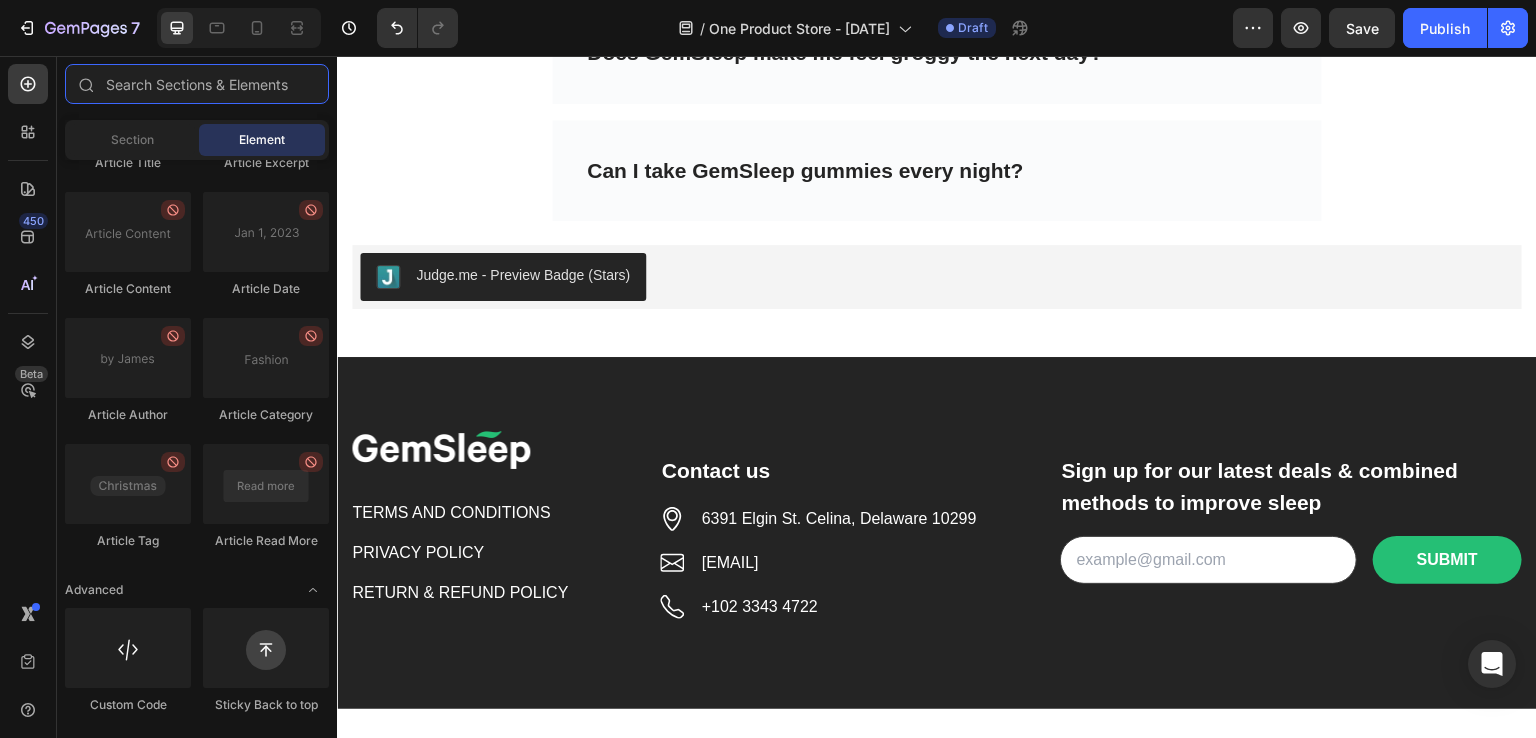 click at bounding box center [197, 84] 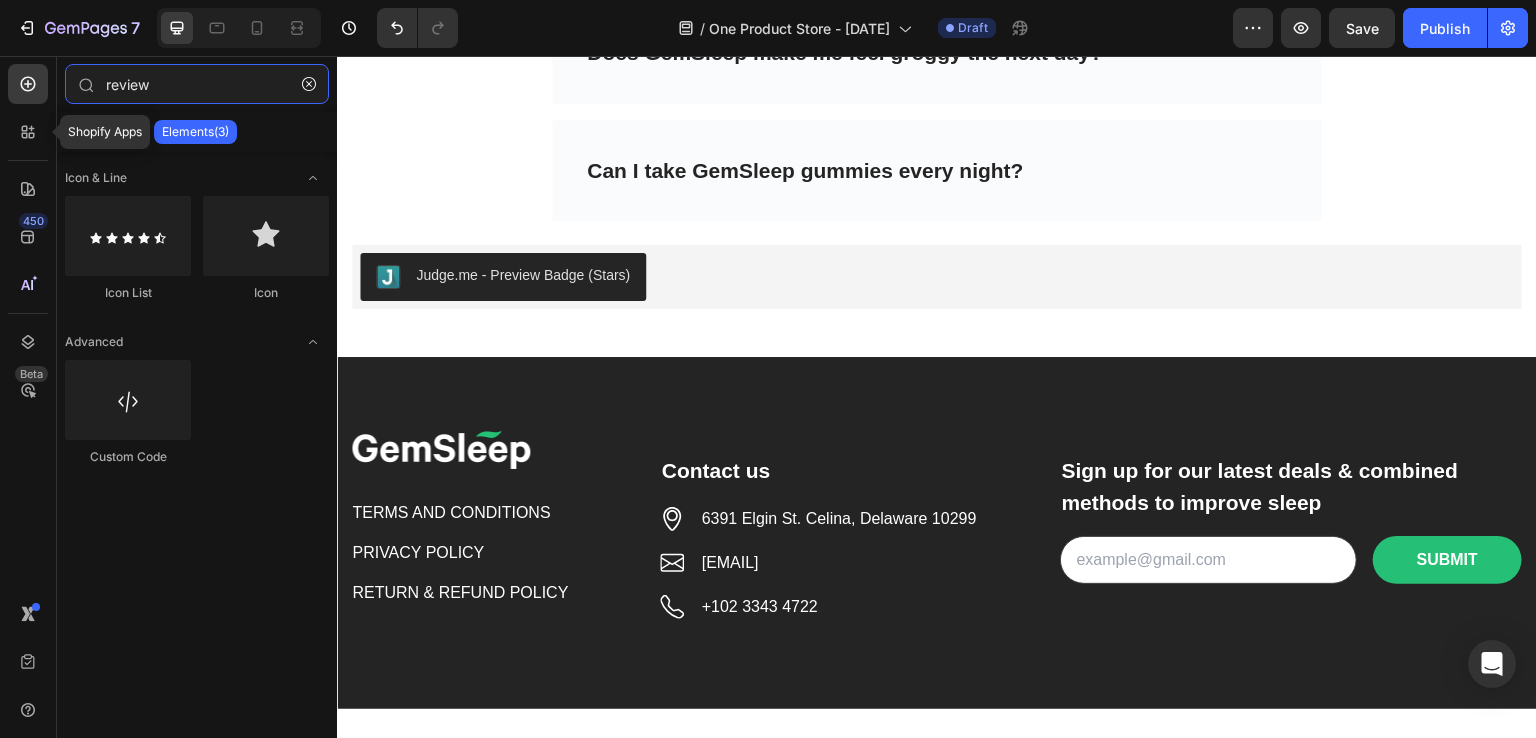 type on "review" 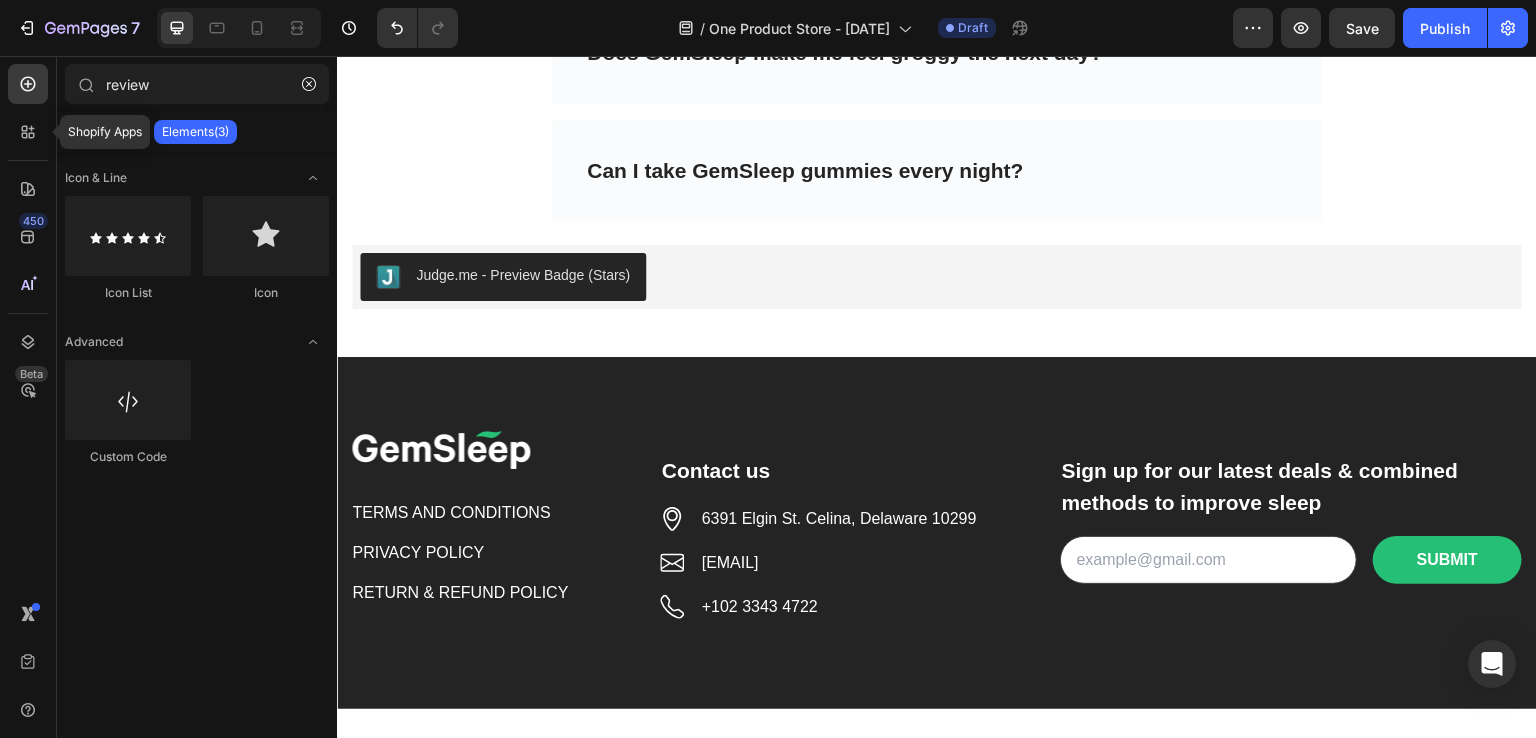 click 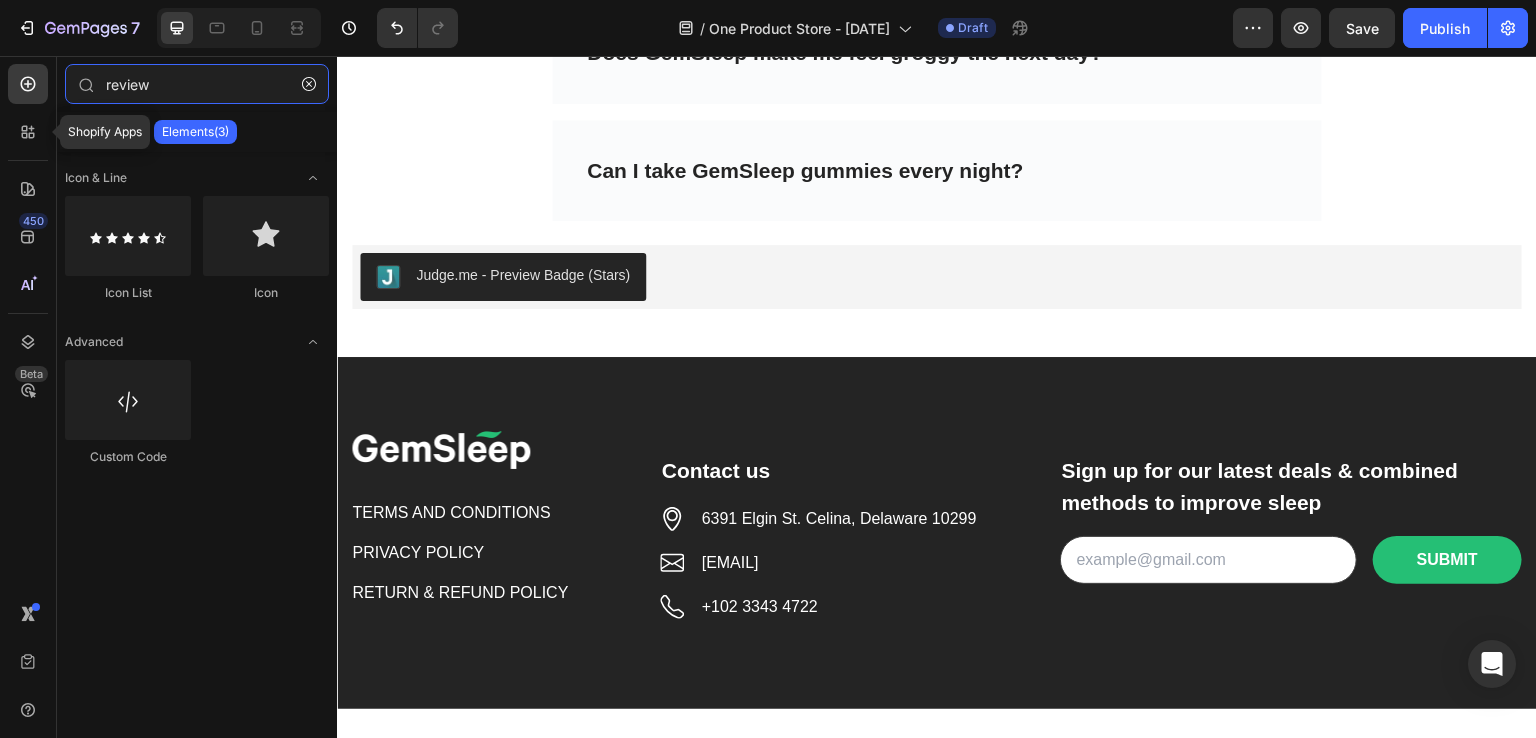 type 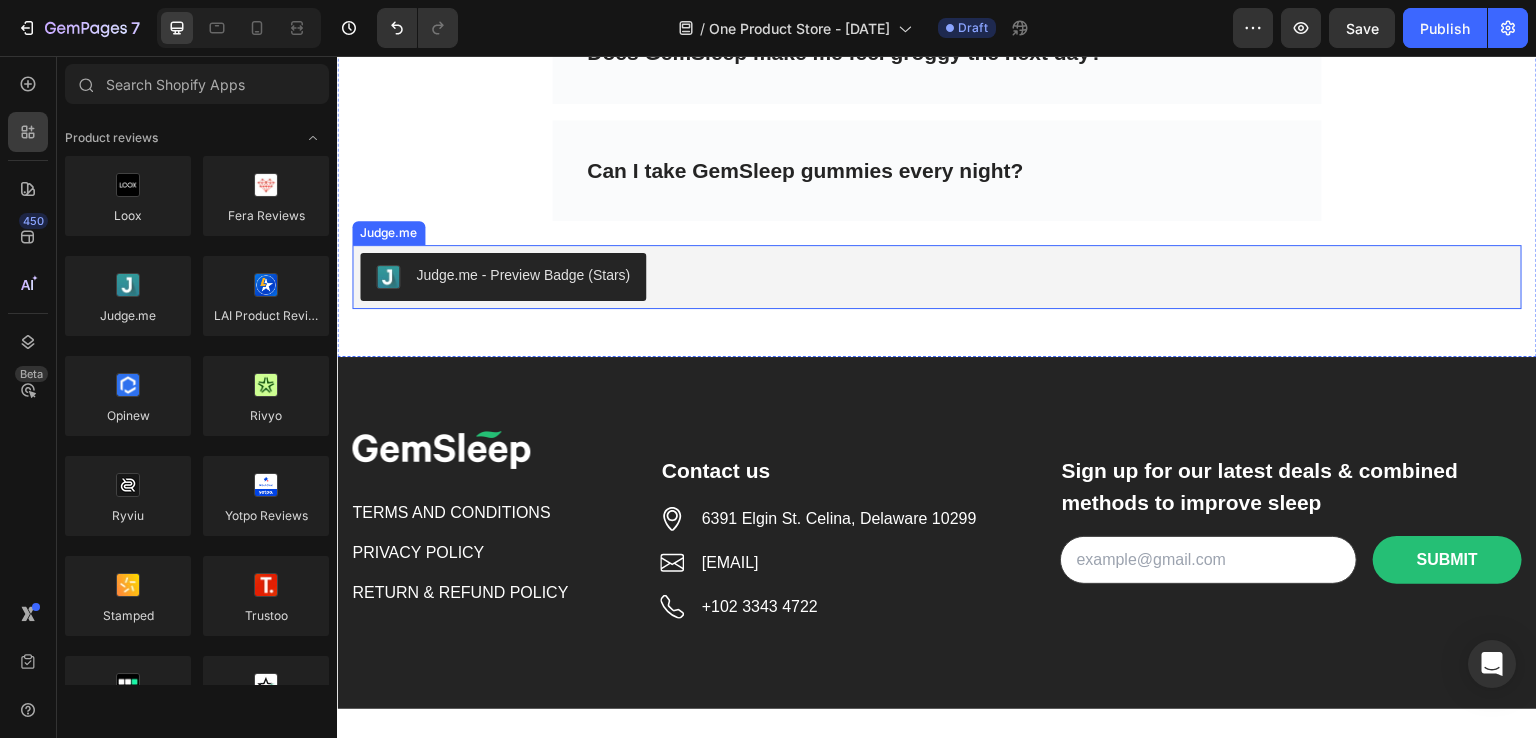 click on "Judge.me - Preview Badge (Stars)" at bounding box center [523, 275] 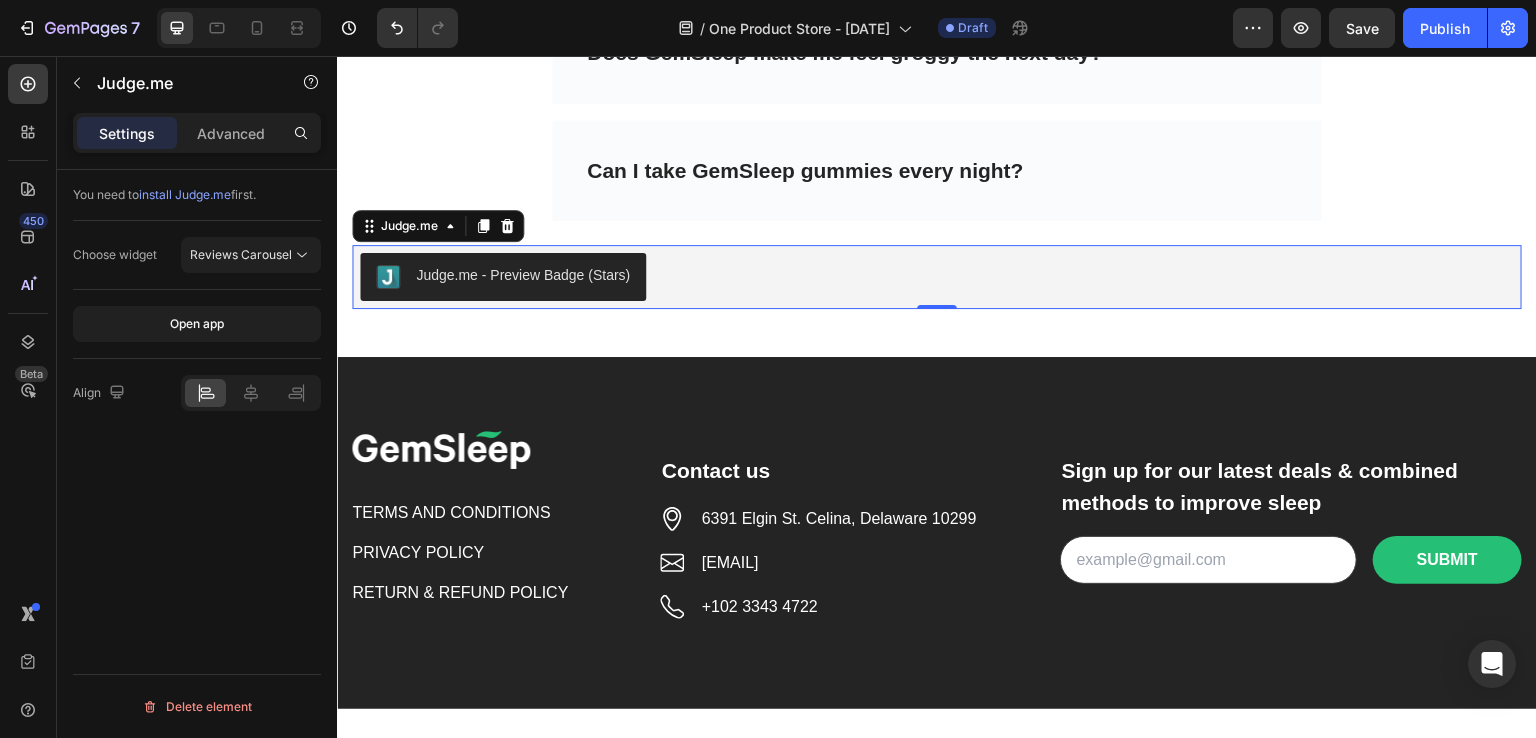 click 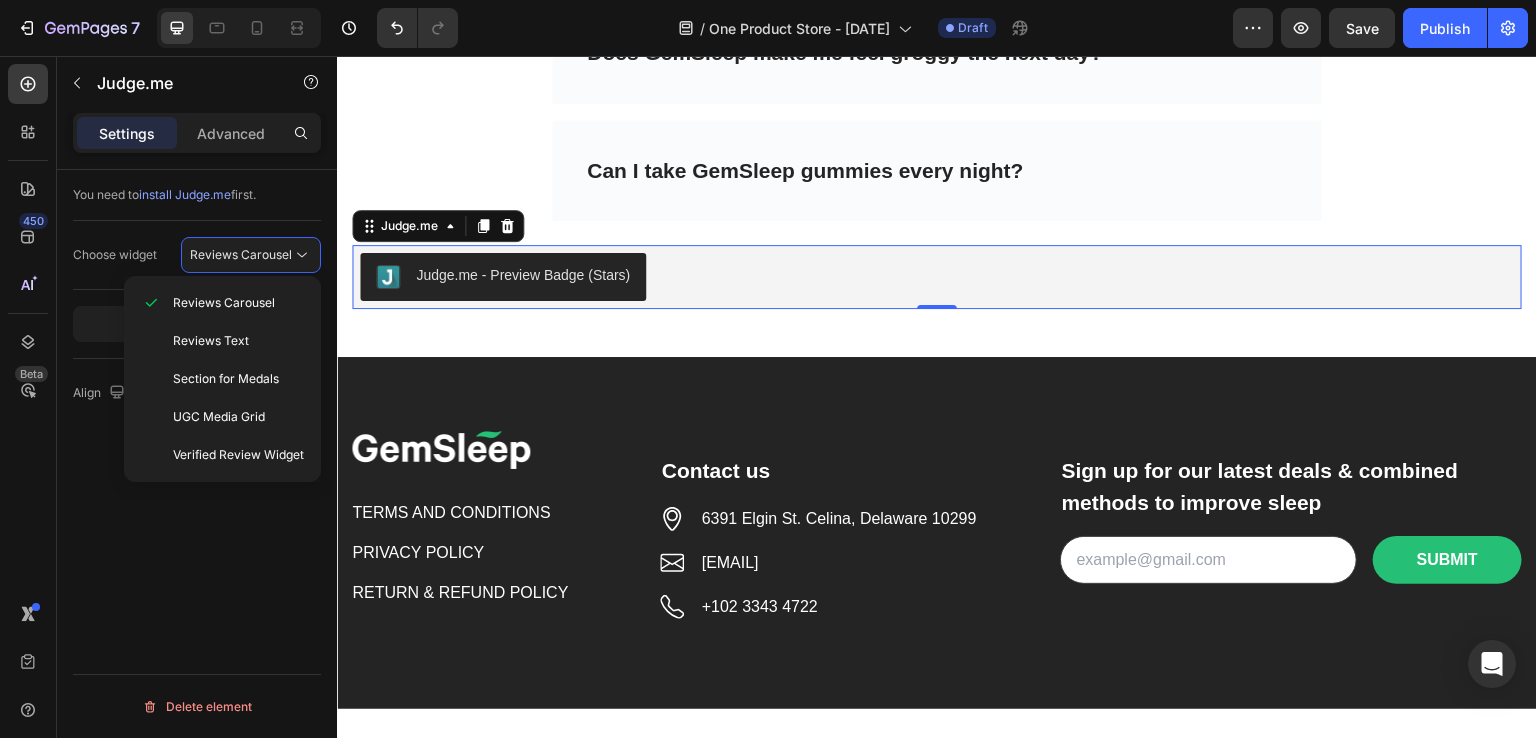 click on "UGC Media Grid" at bounding box center [238, 417] 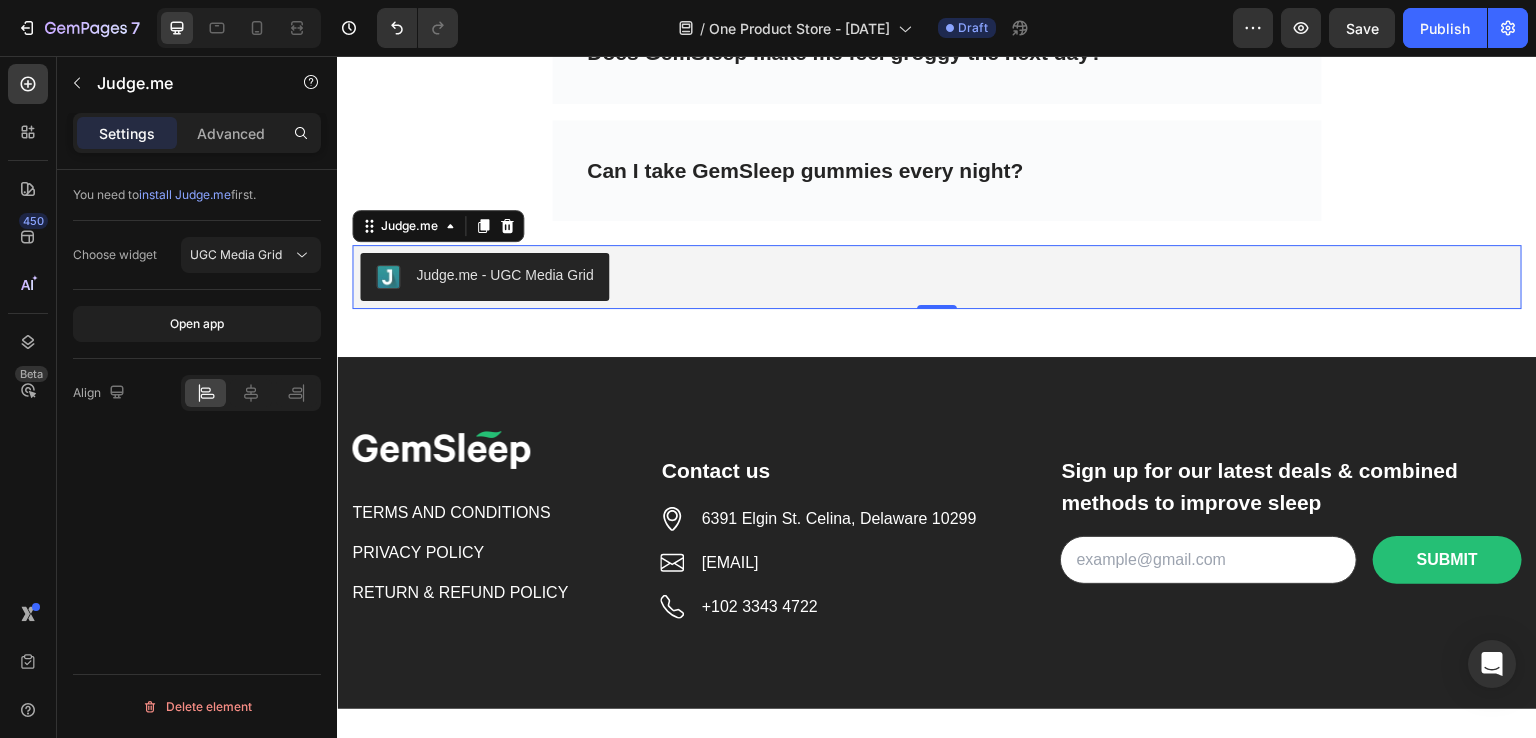 click on "UGC Media Grid" at bounding box center [241, 255] 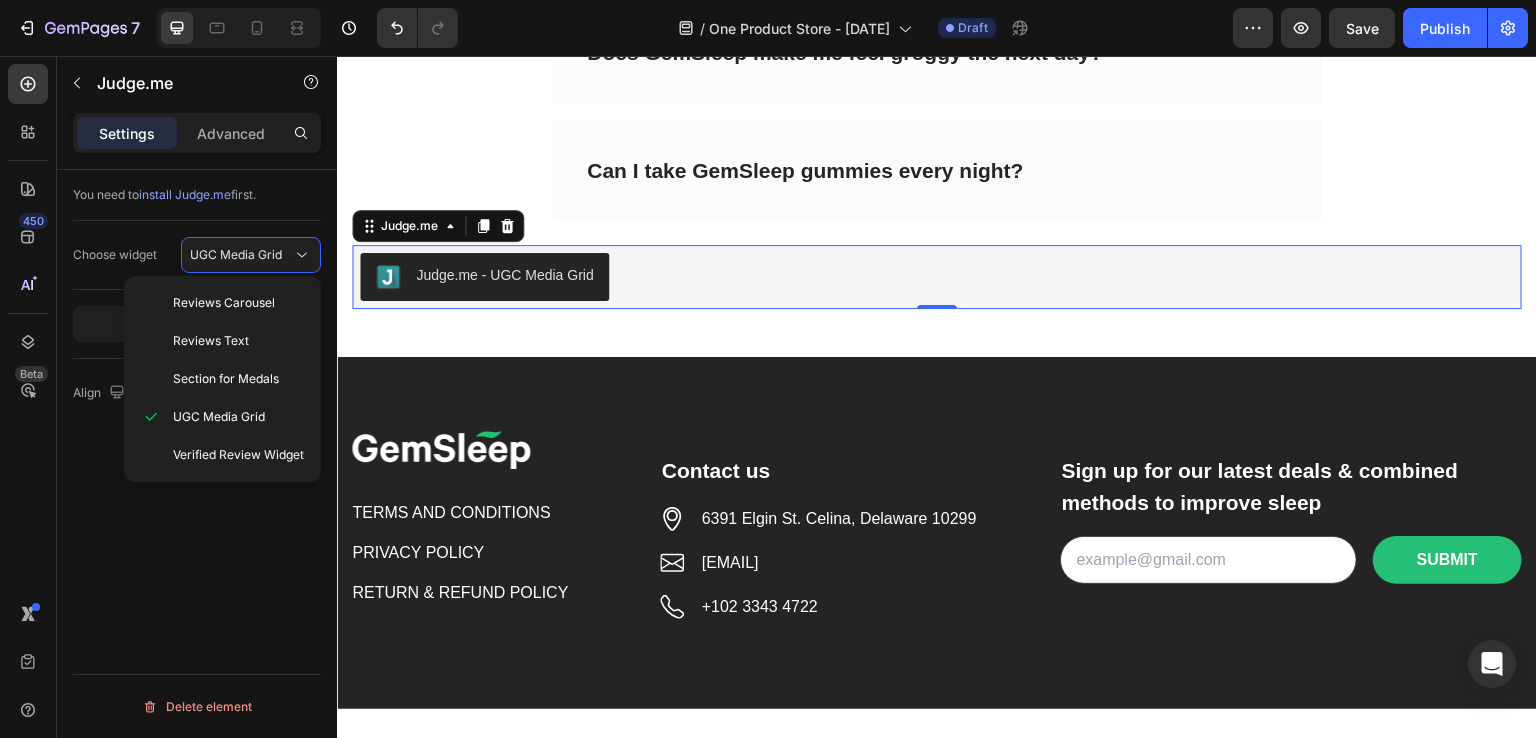 click on "Verified Review Widget" 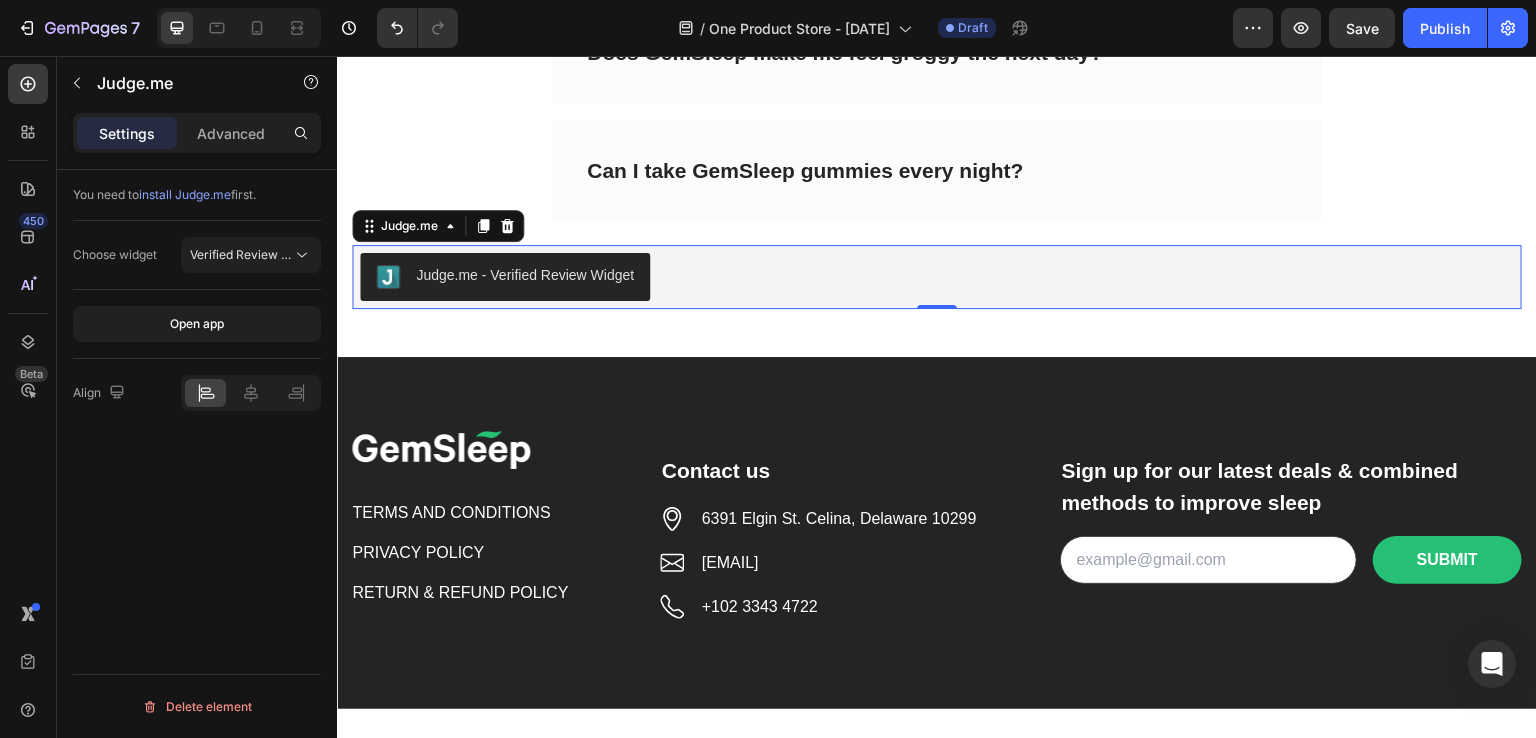 click on "Advanced" at bounding box center [231, 133] 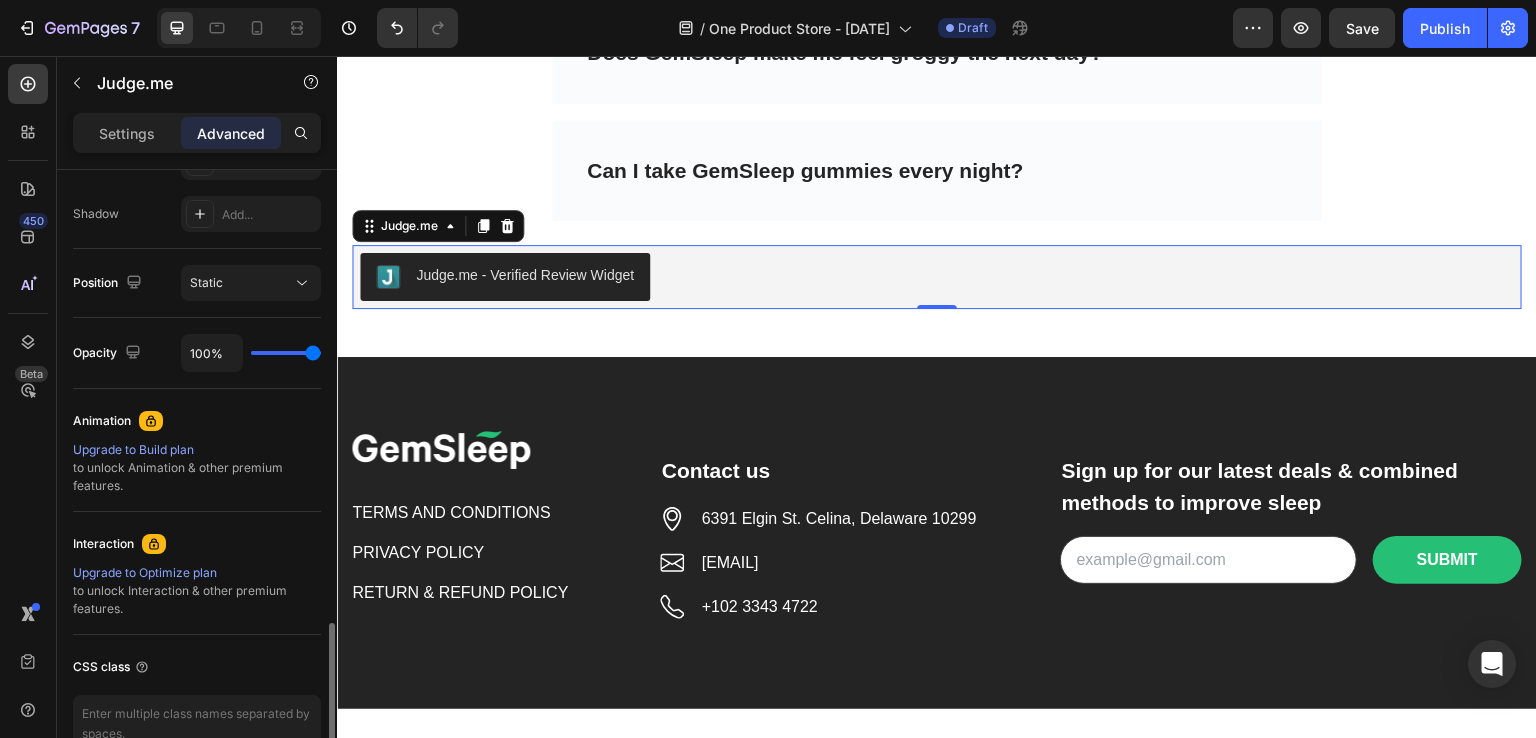 scroll, scrollTop: 761, scrollLeft: 0, axis: vertical 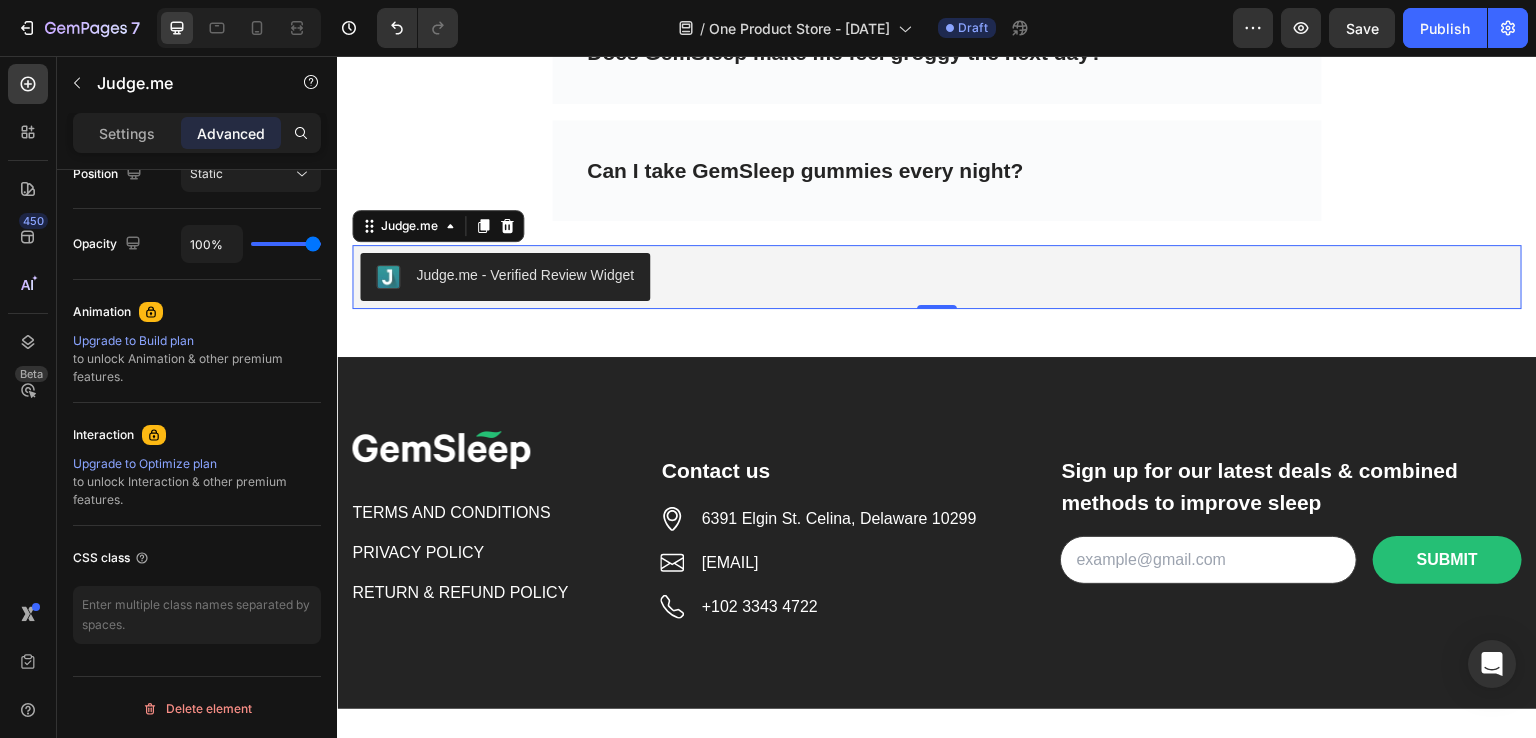 click on "Settings" at bounding box center [127, 133] 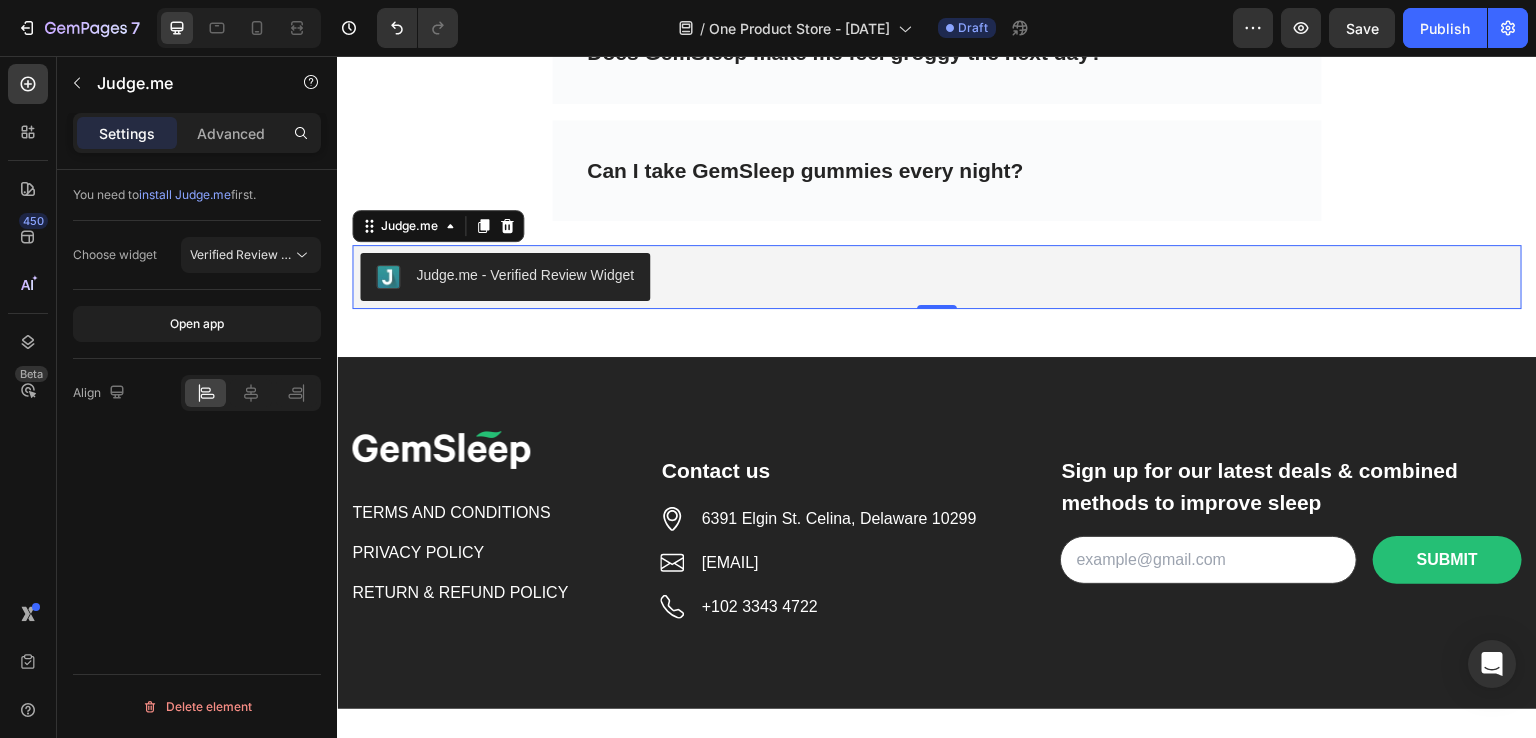 scroll, scrollTop: 0, scrollLeft: 0, axis: both 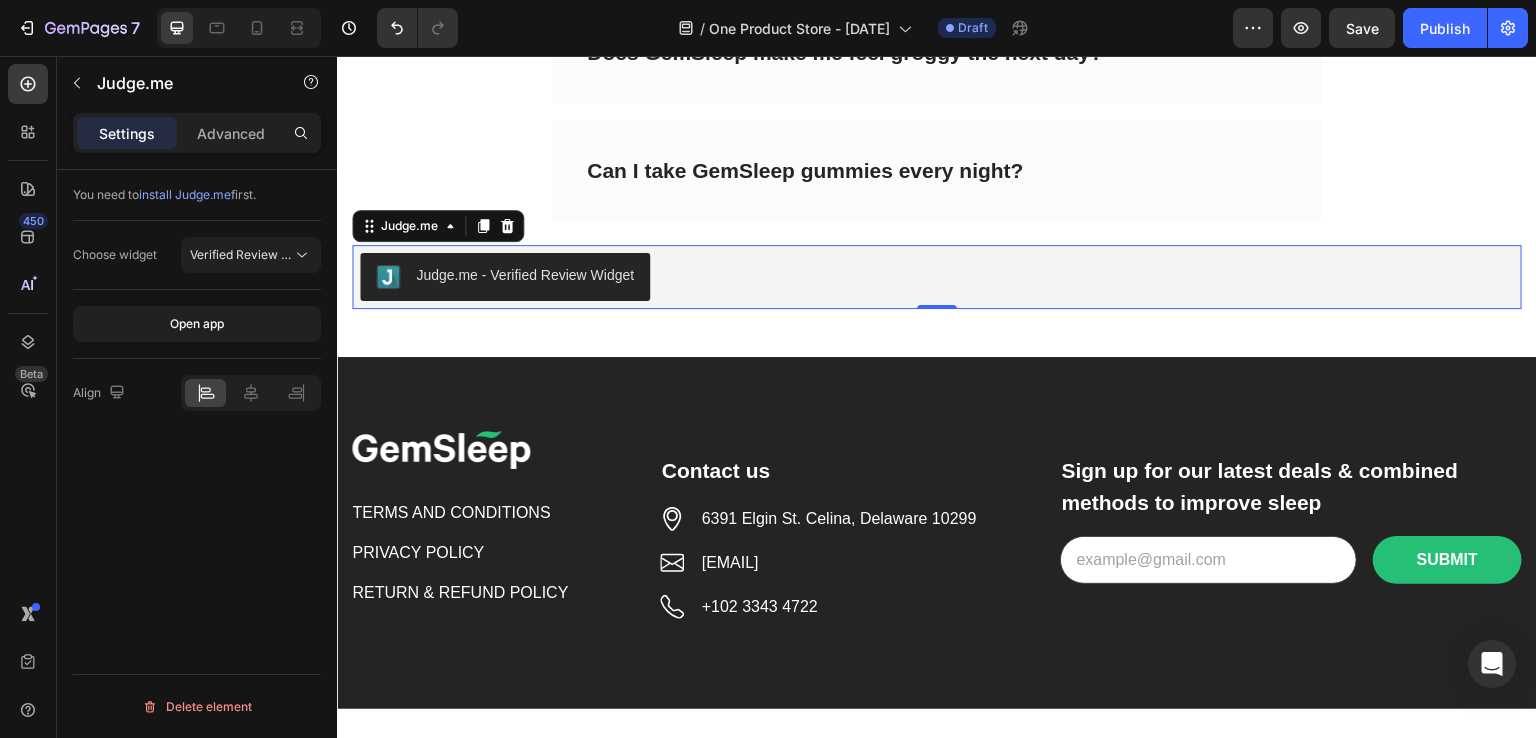 click on "Open app" at bounding box center (197, 324) 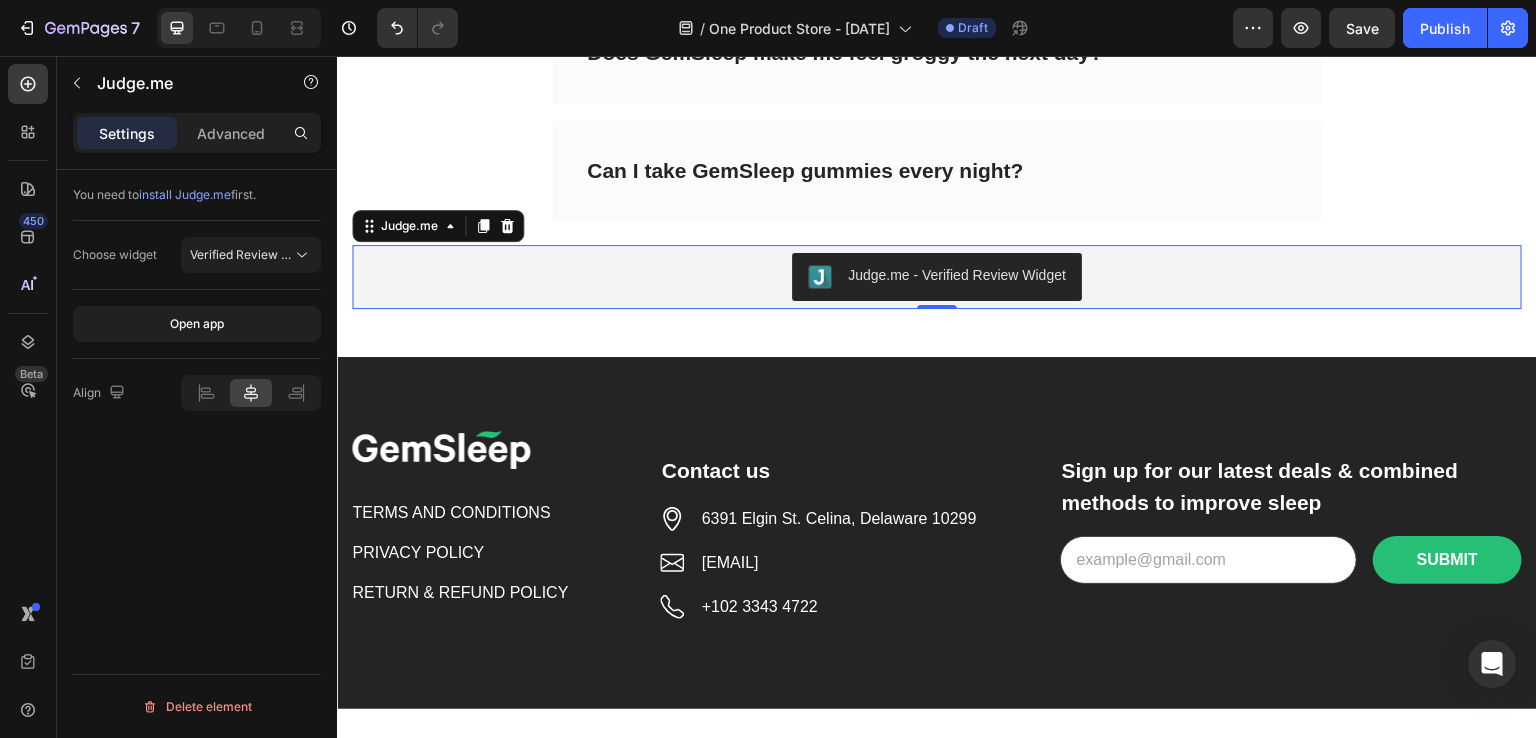 click 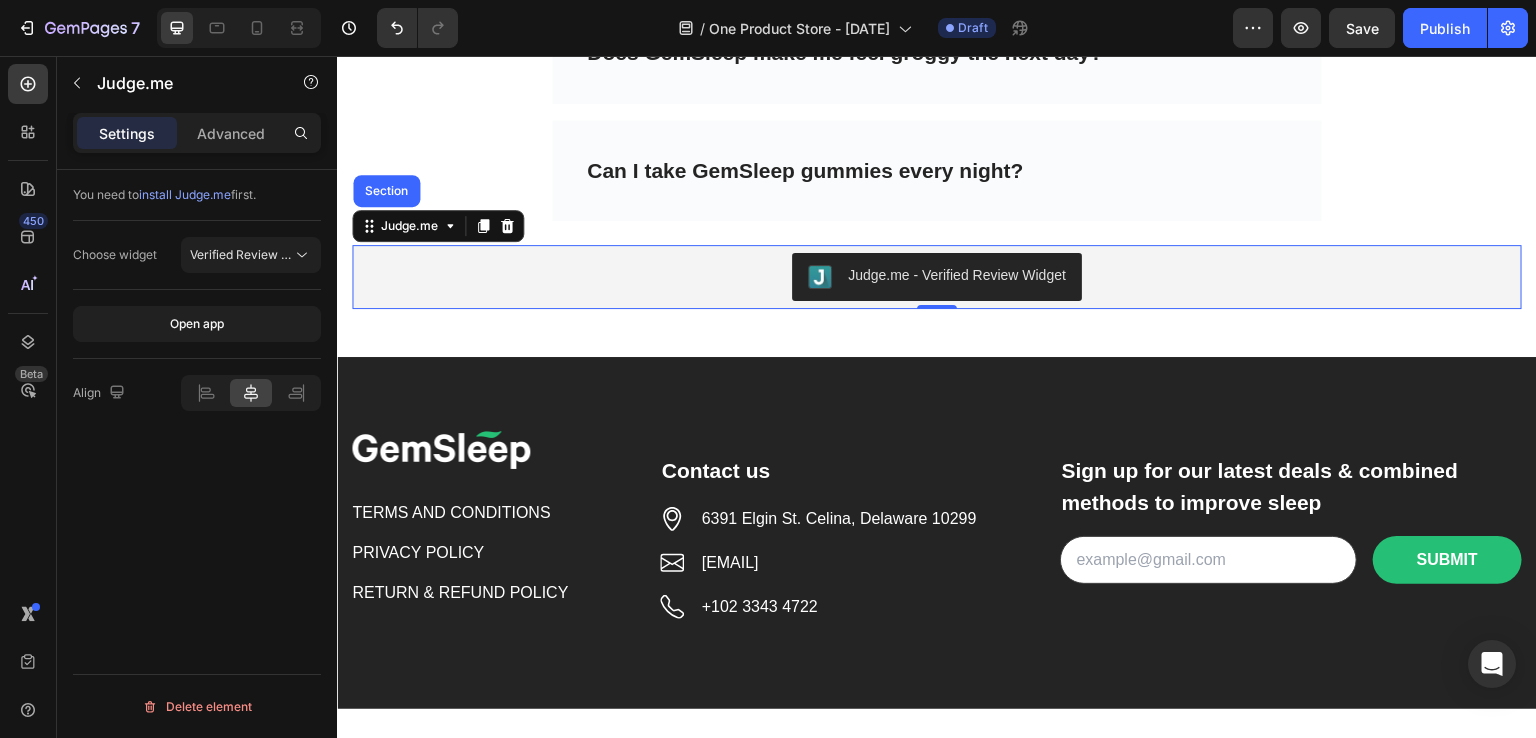 click 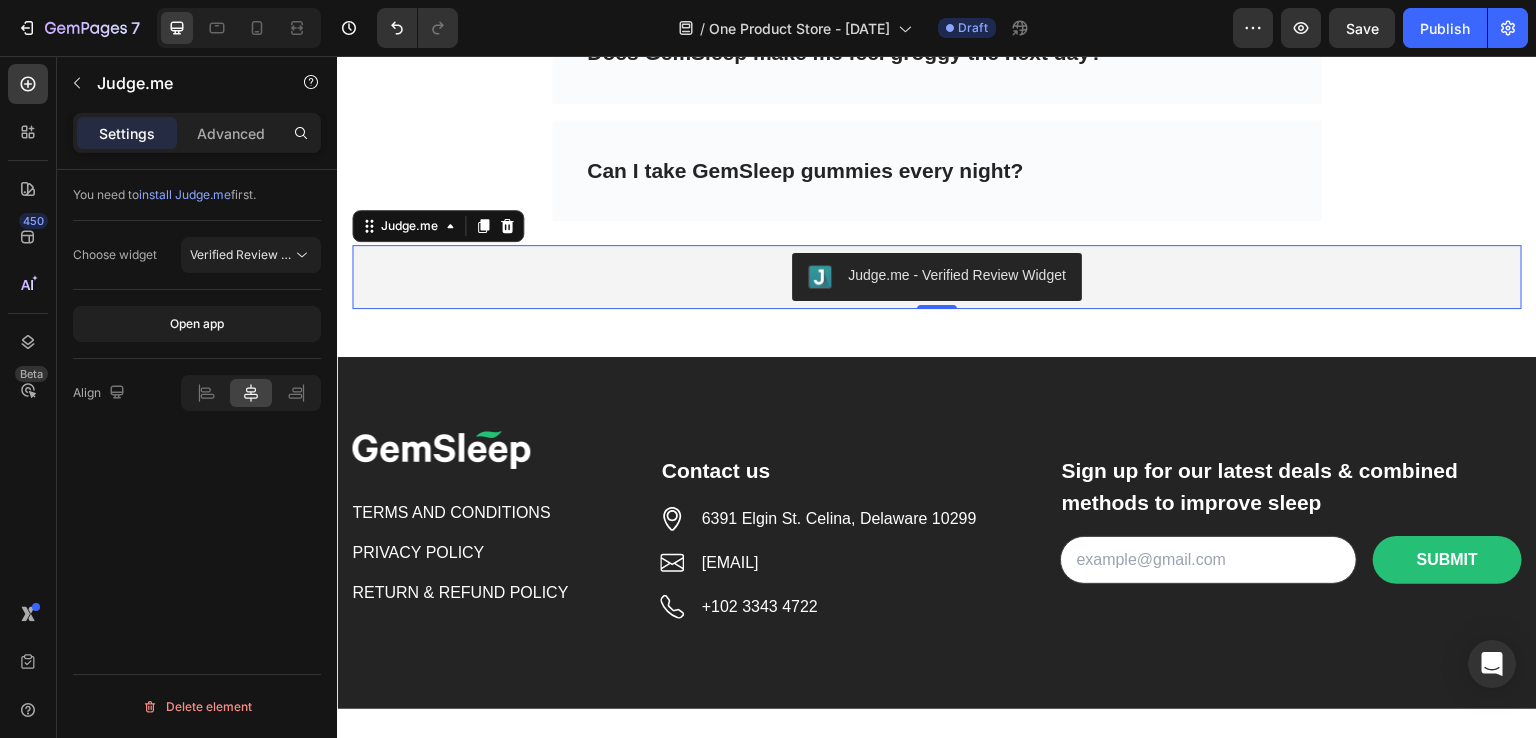 click on "Judge.me - Verified Review Widget" at bounding box center (957, 275) 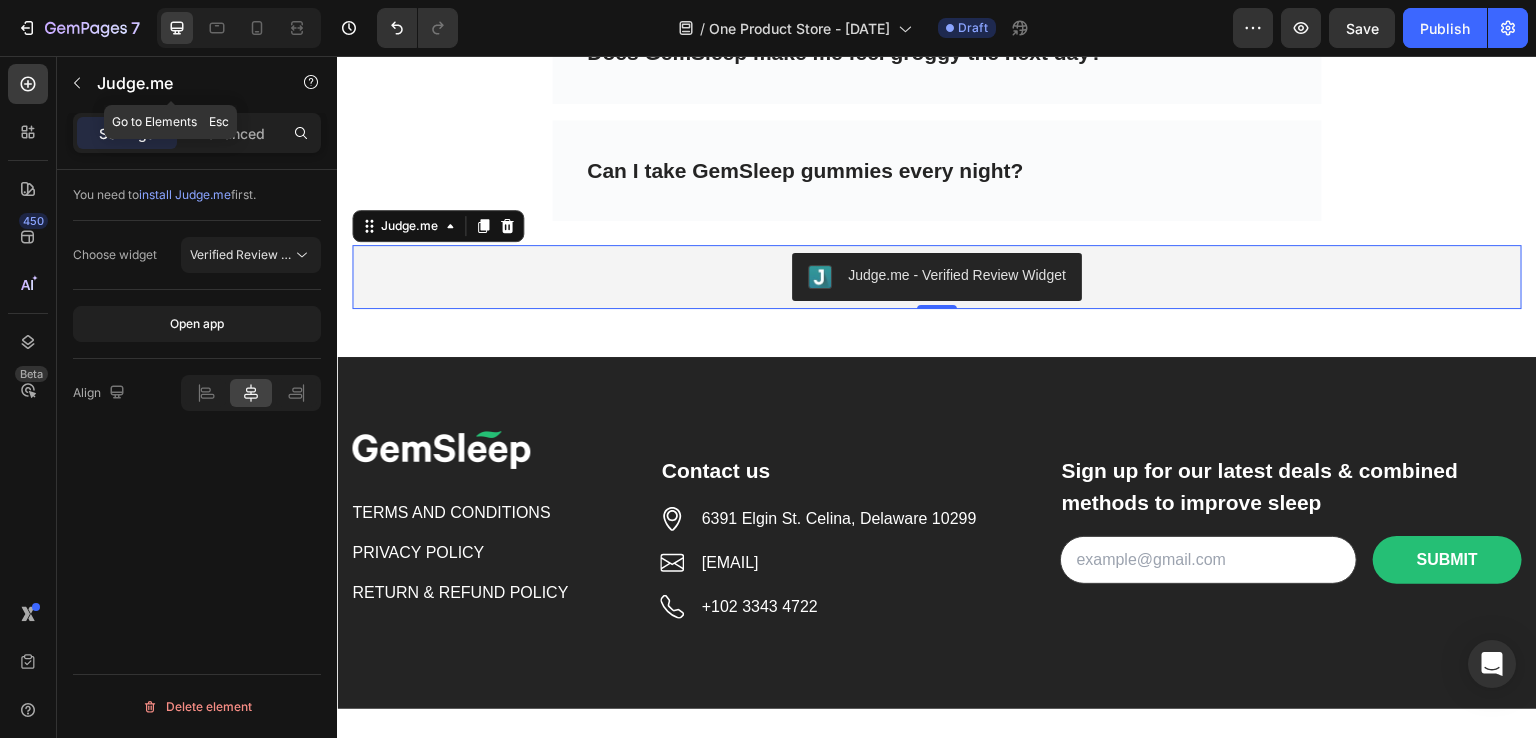 click 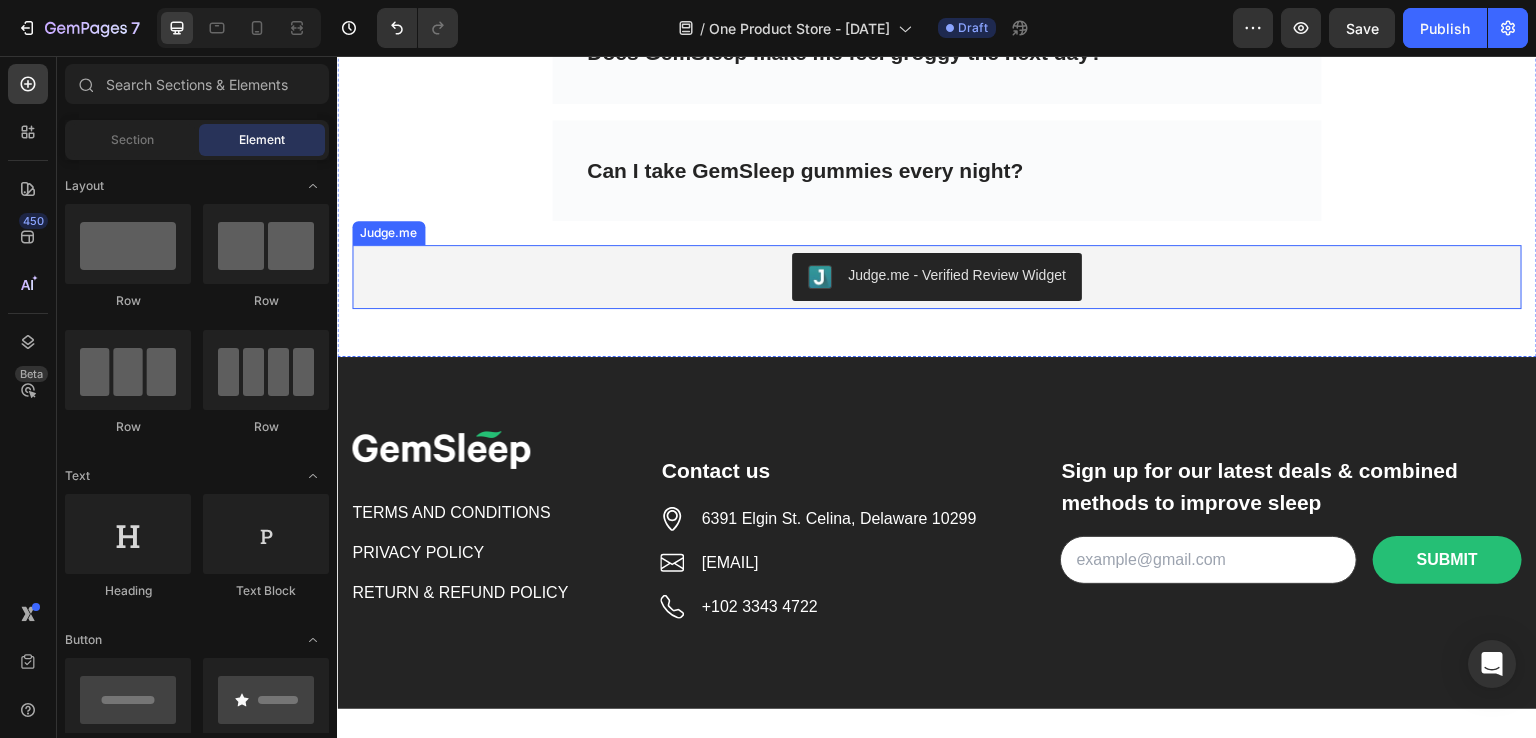 click on "Judge.me - Verified Review Widget" at bounding box center [957, 275] 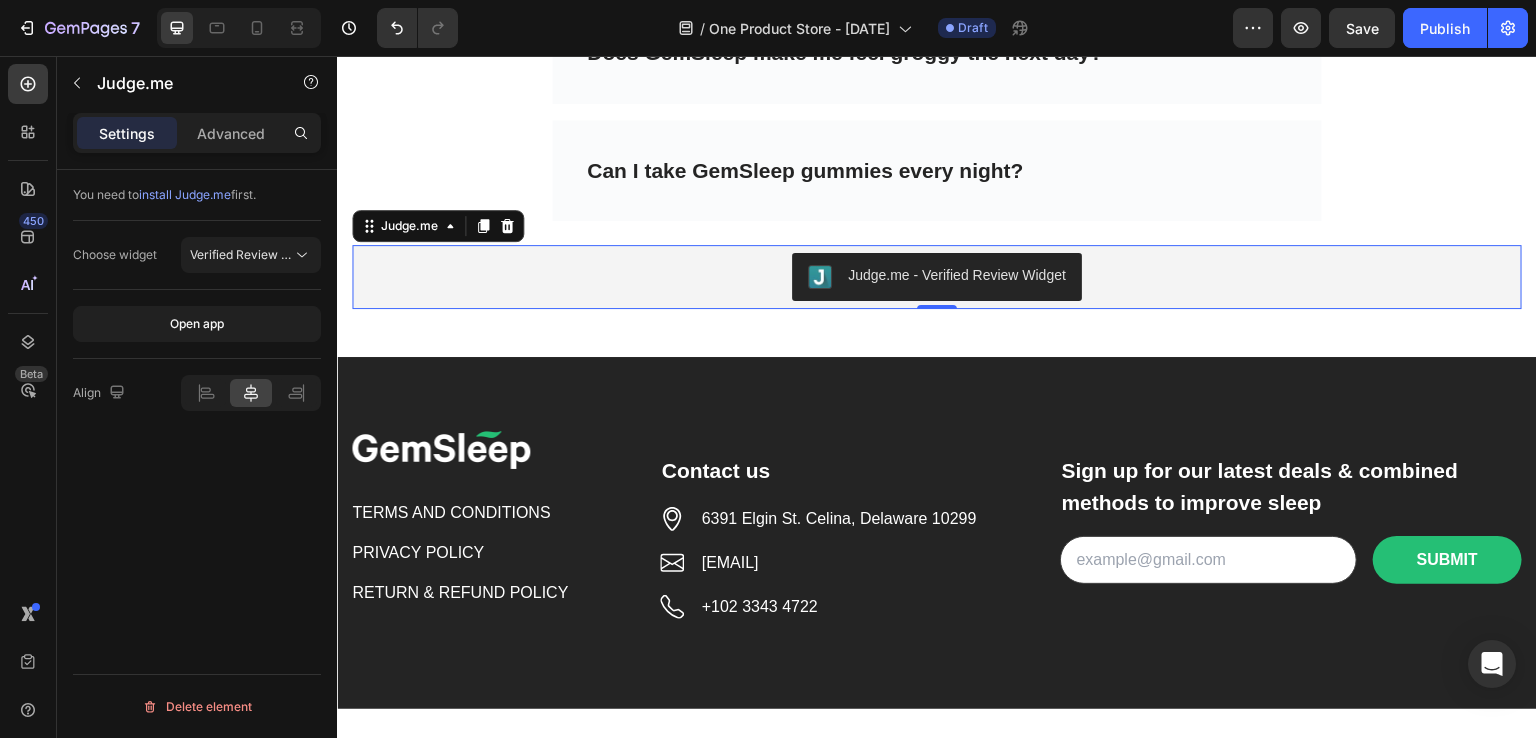 click 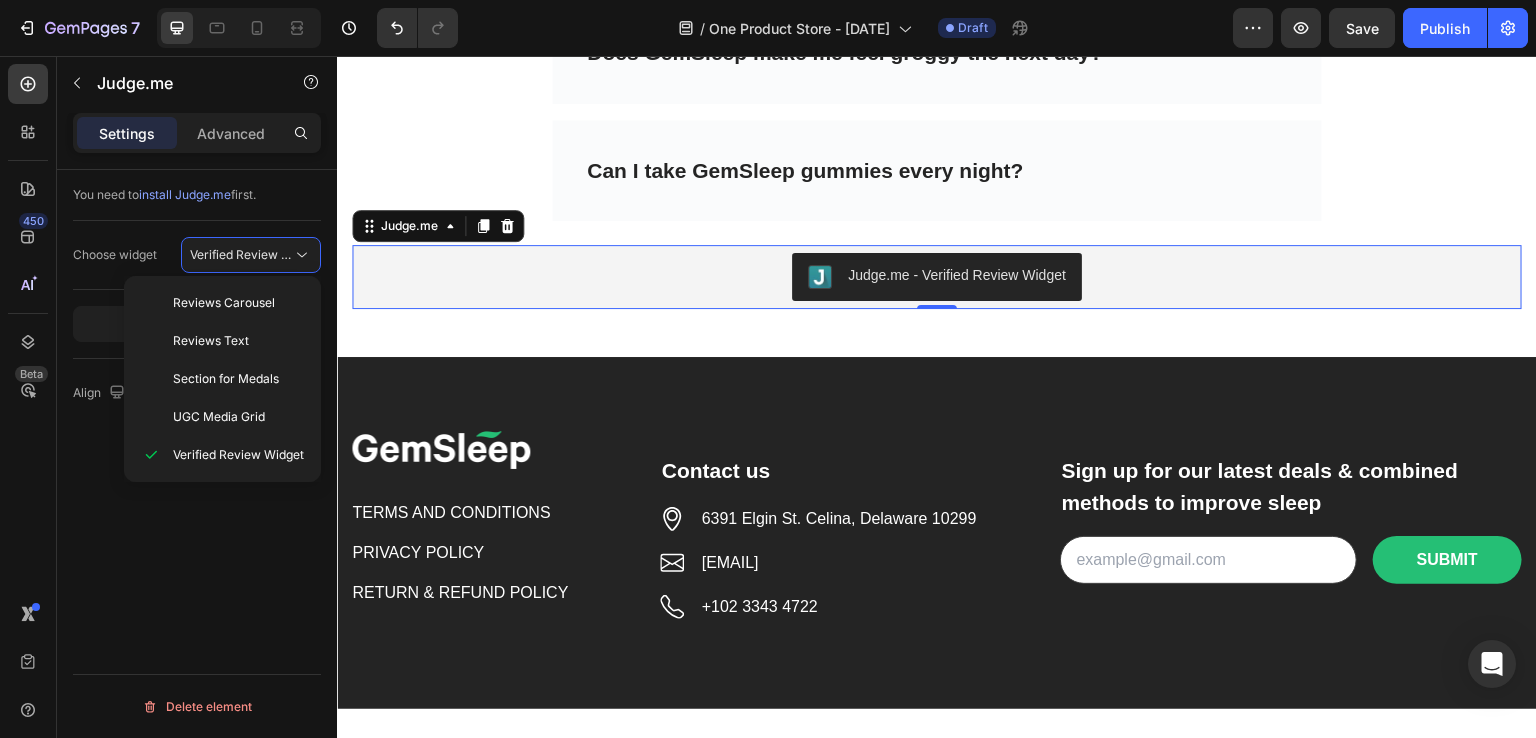 click 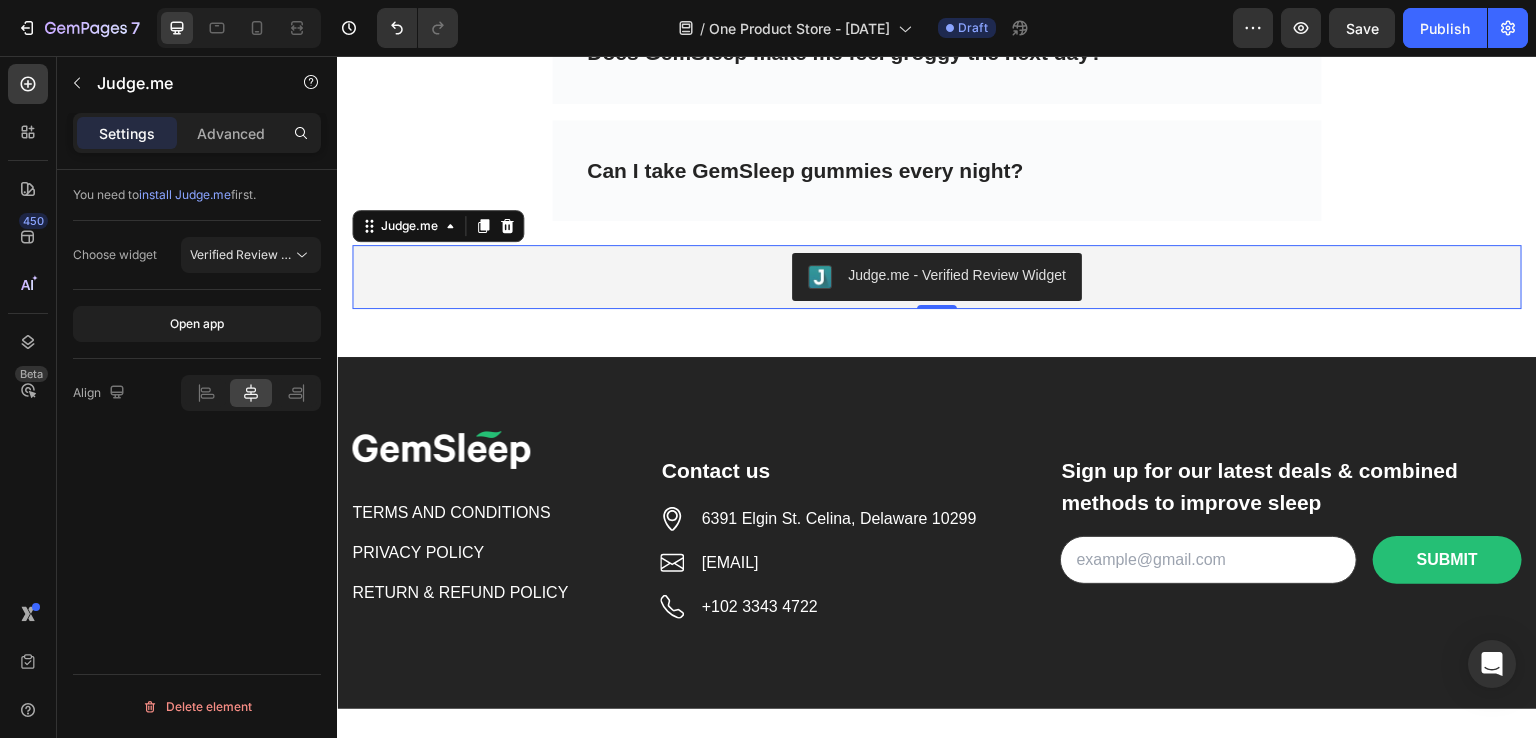 click on "Advanced" at bounding box center (231, 133) 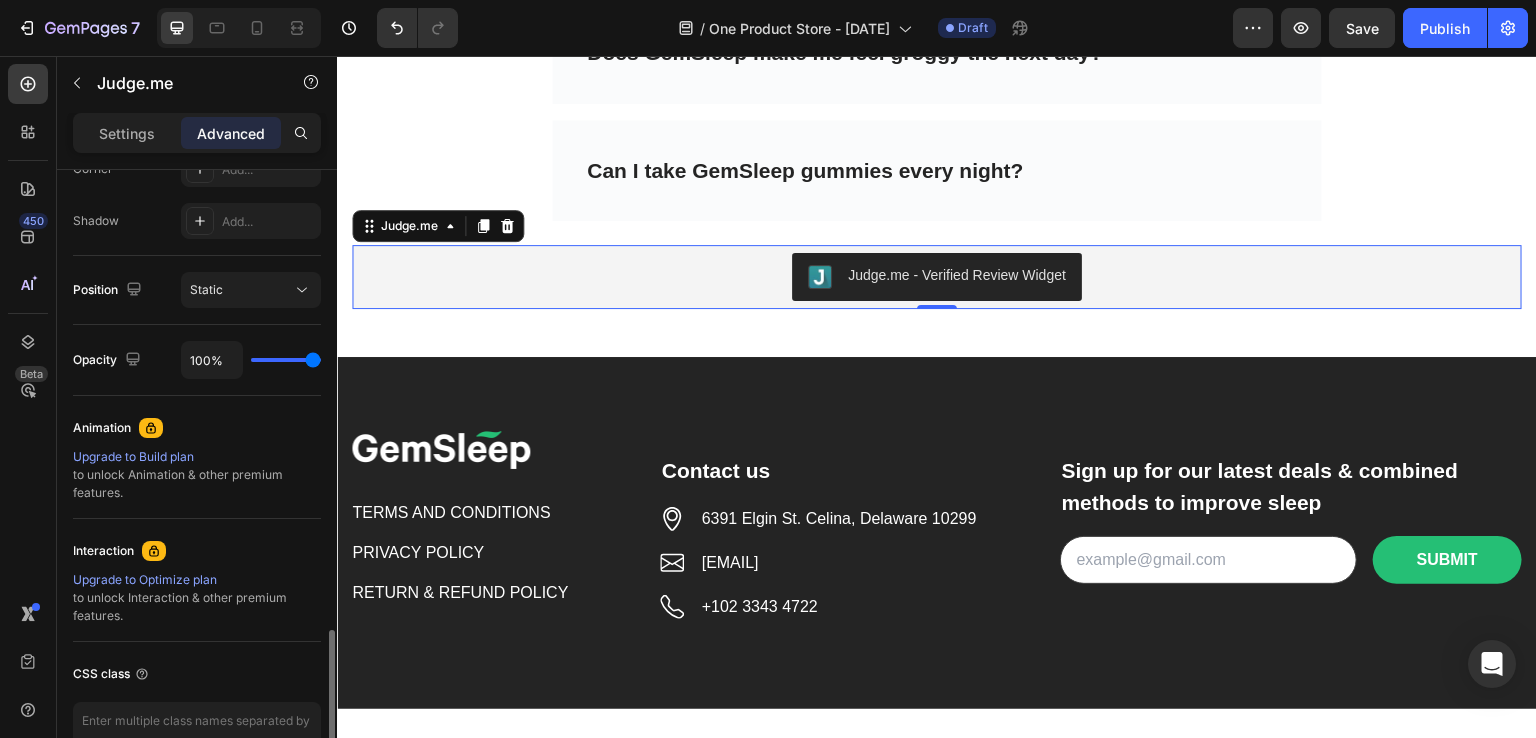 scroll, scrollTop: 761, scrollLeft: 0, axis: vertical 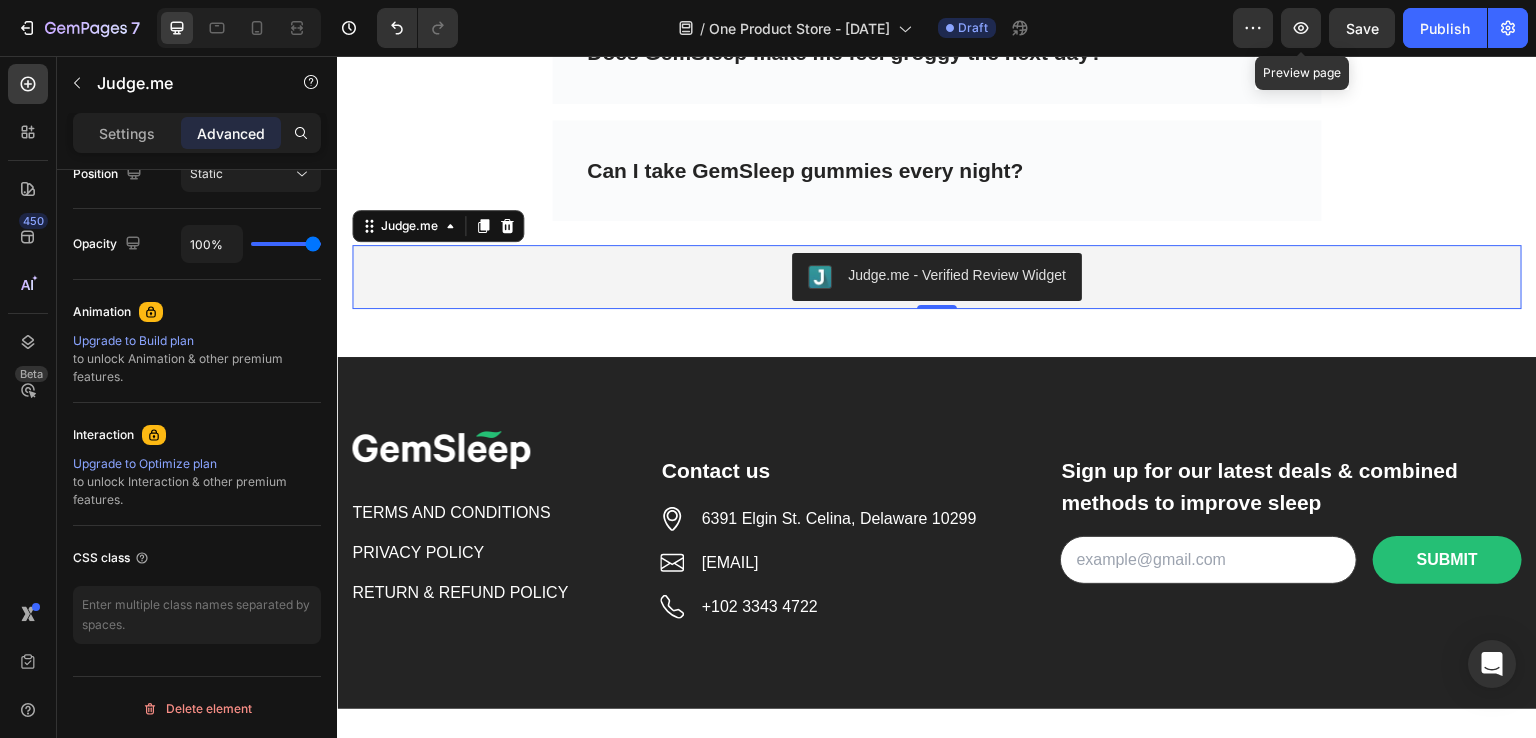 click 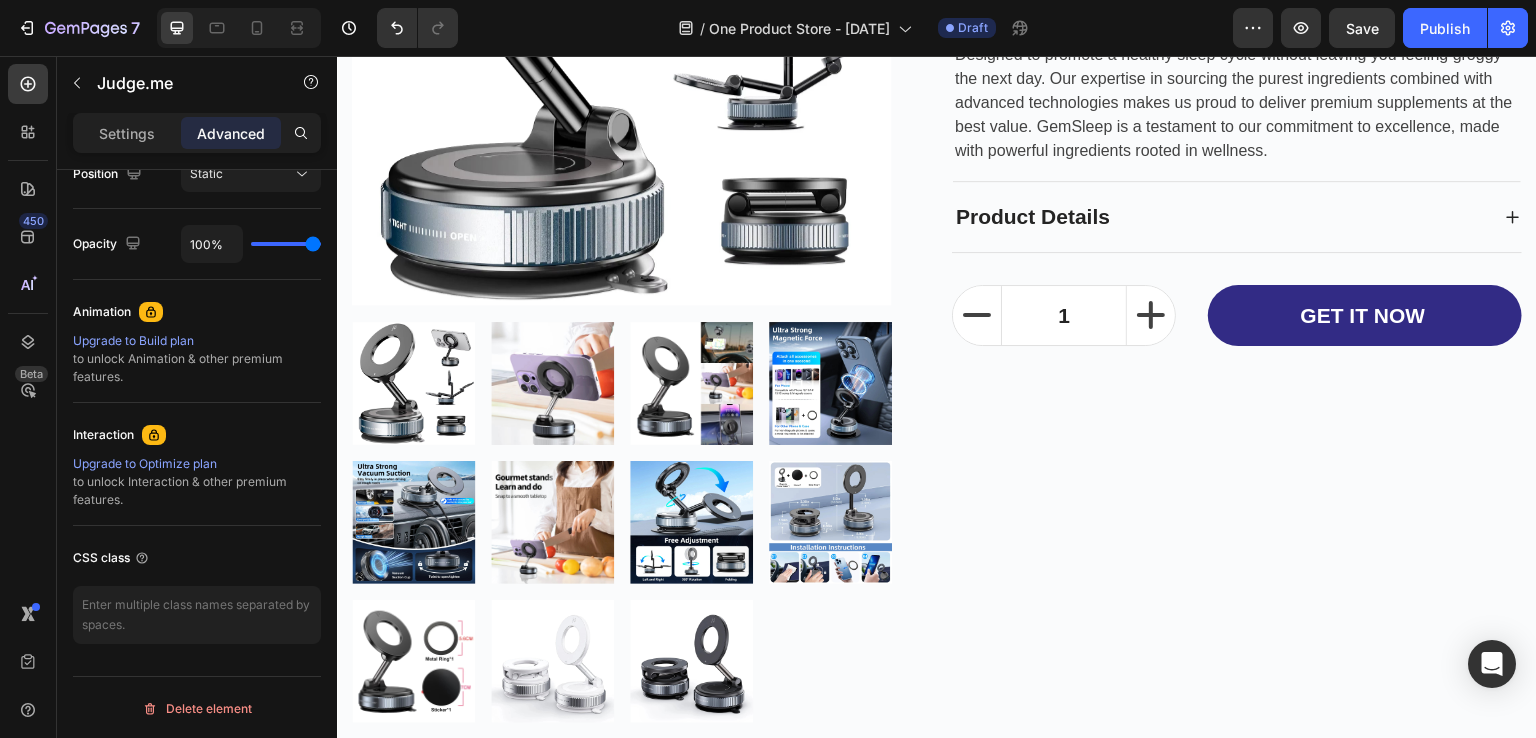 scroll, scrollTop: 5908, scrollLeft: 0, axis: vertical 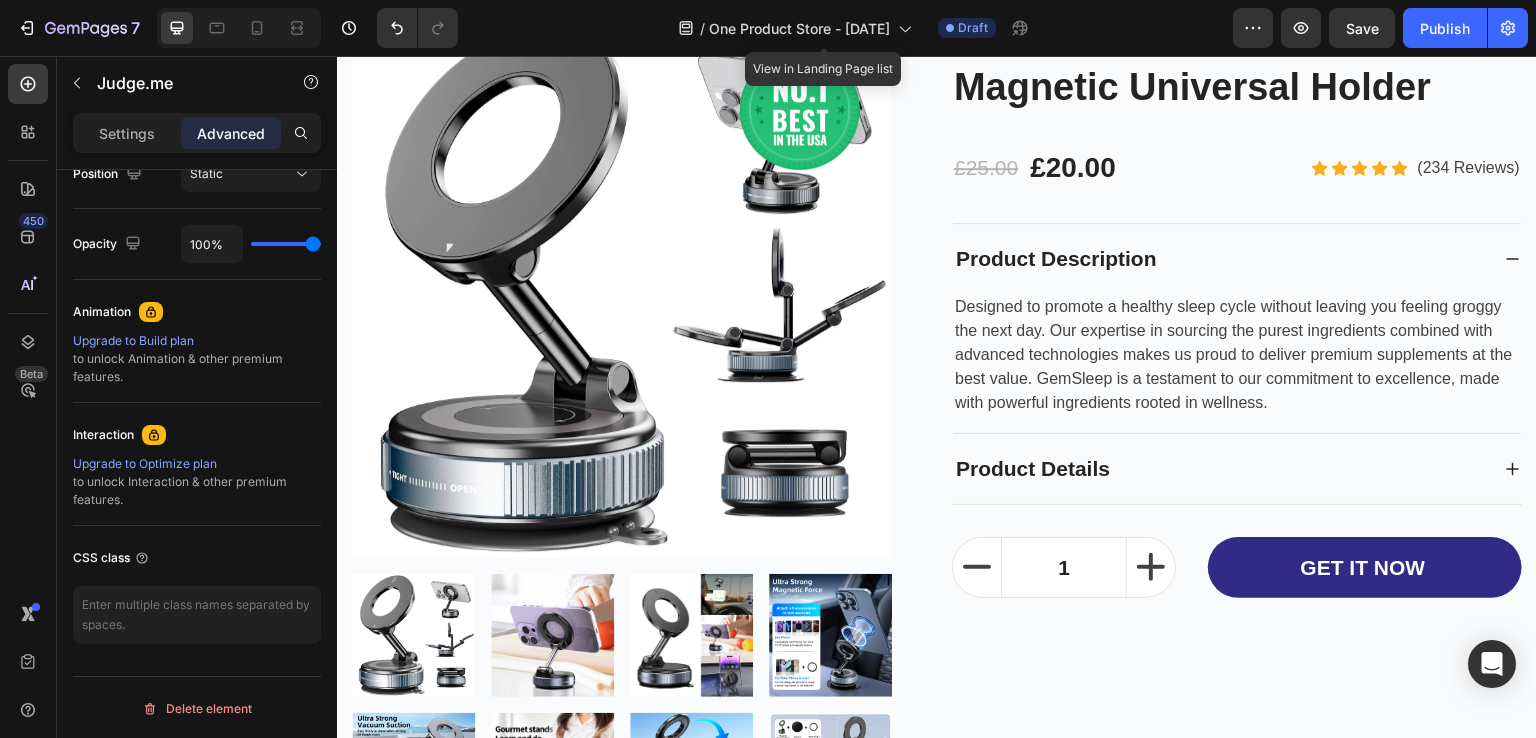click on "One Product Store - [DATE]" at bounding box center (799, 28) 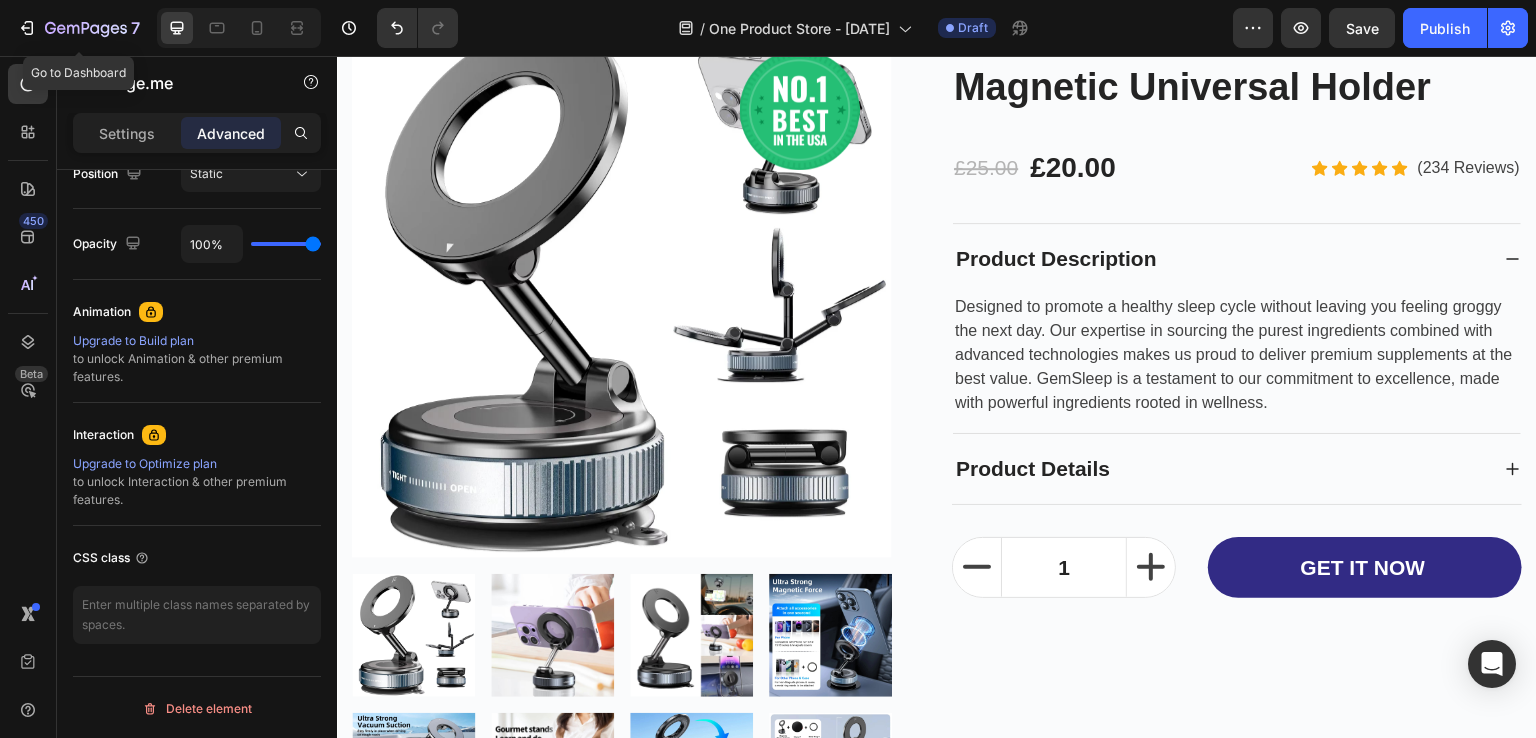 click 